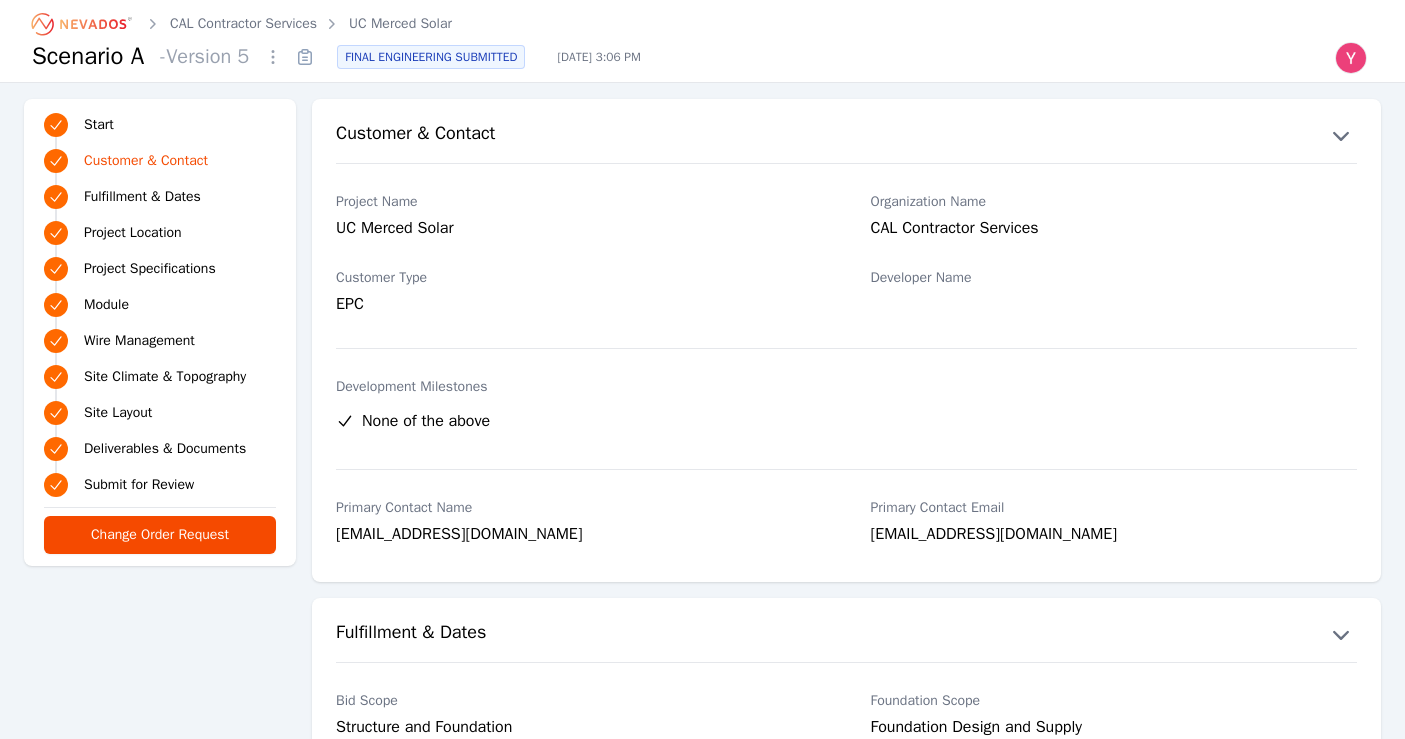 scroll, scrollTop: 333, scrollLeft: 0, axis: vertical 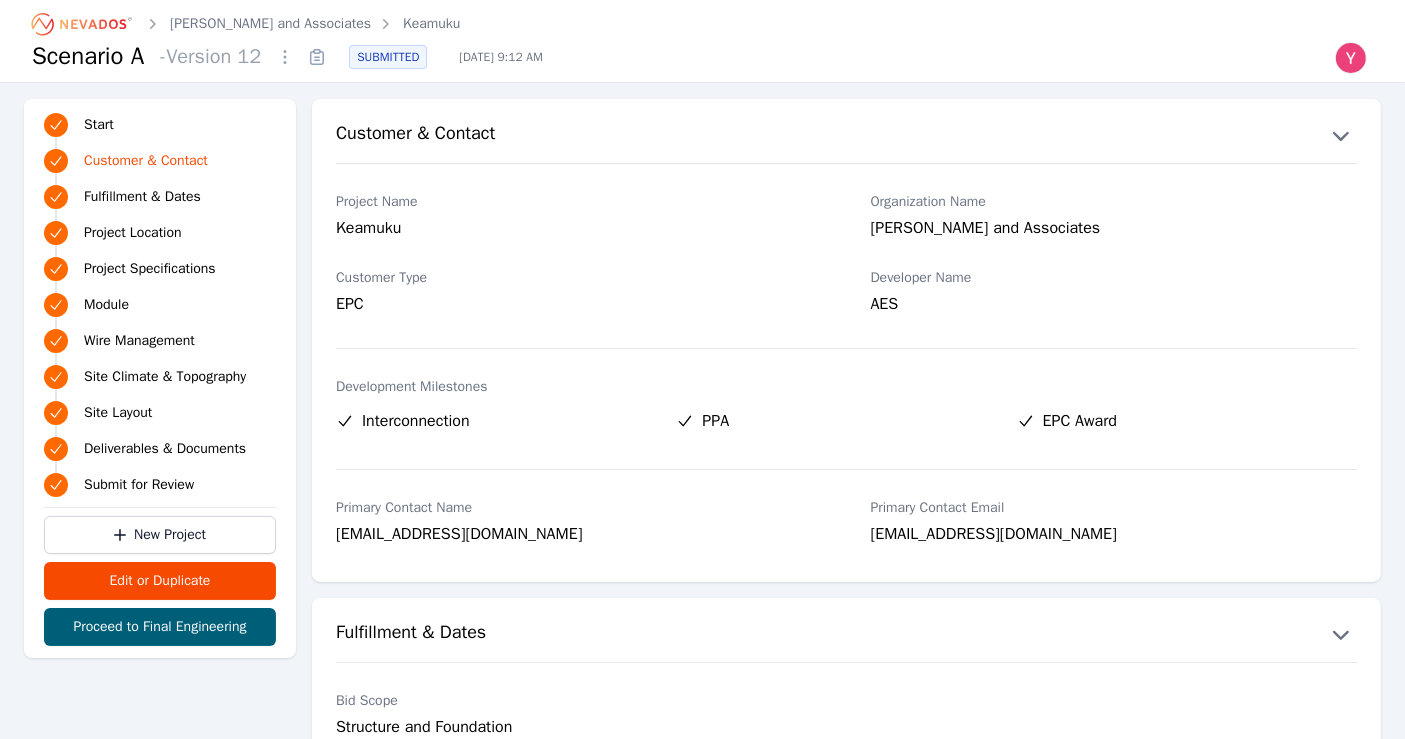 click 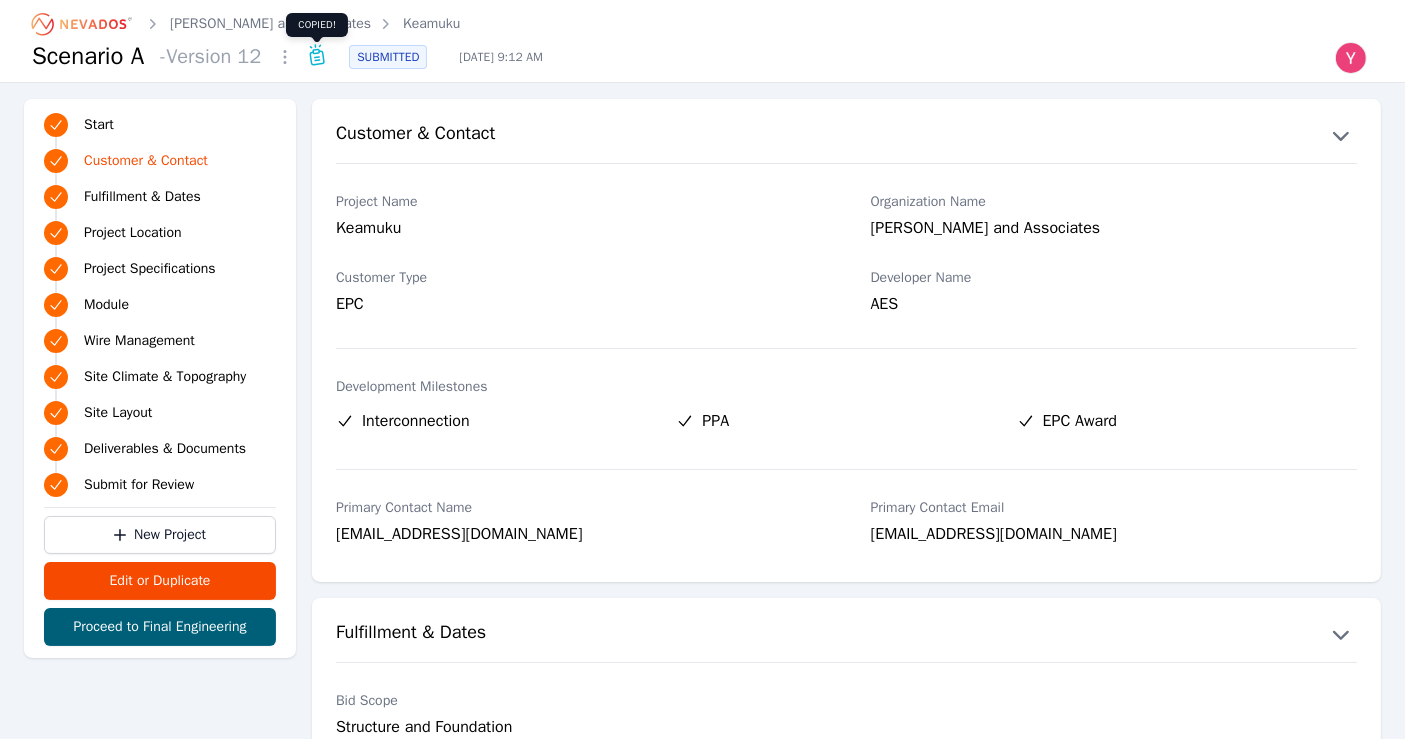 type 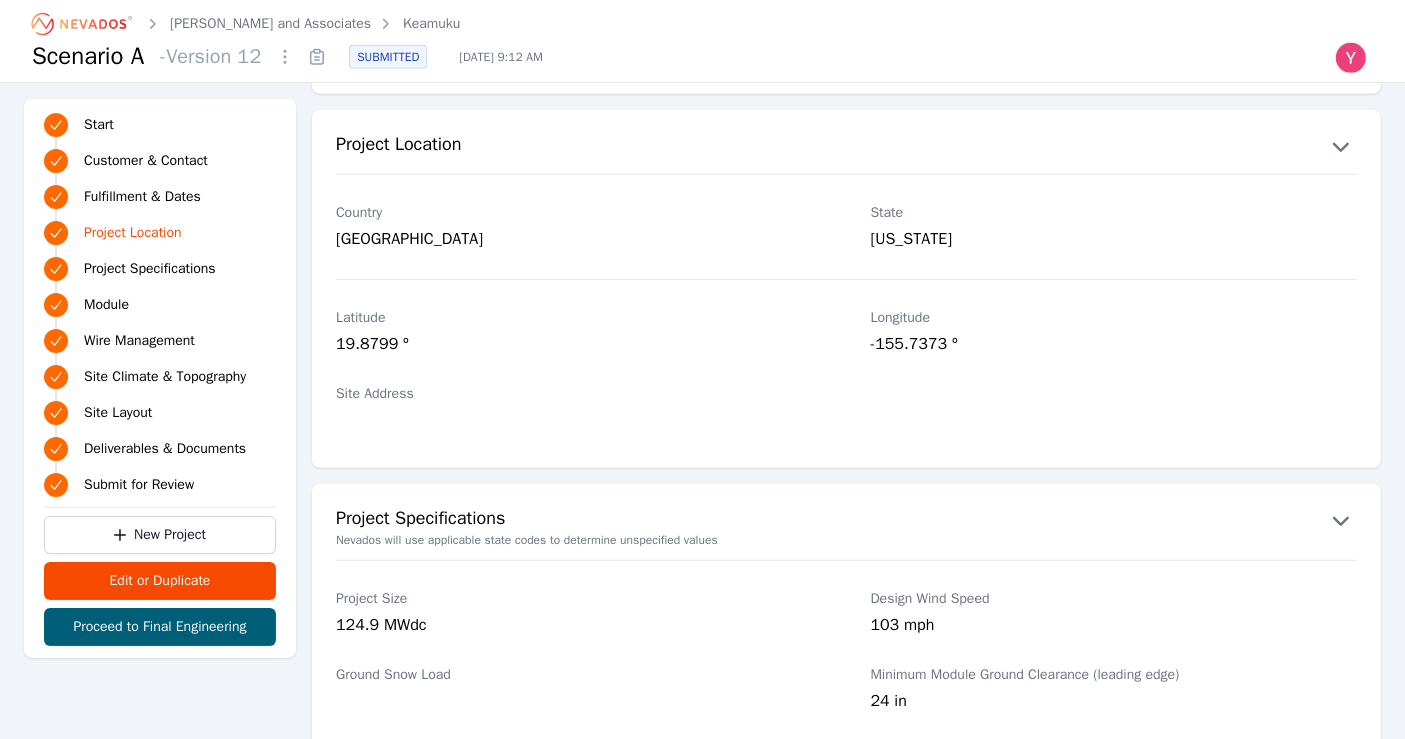 scroll, scrollTop: 1111, scrollLeft: 0, axis: vertical 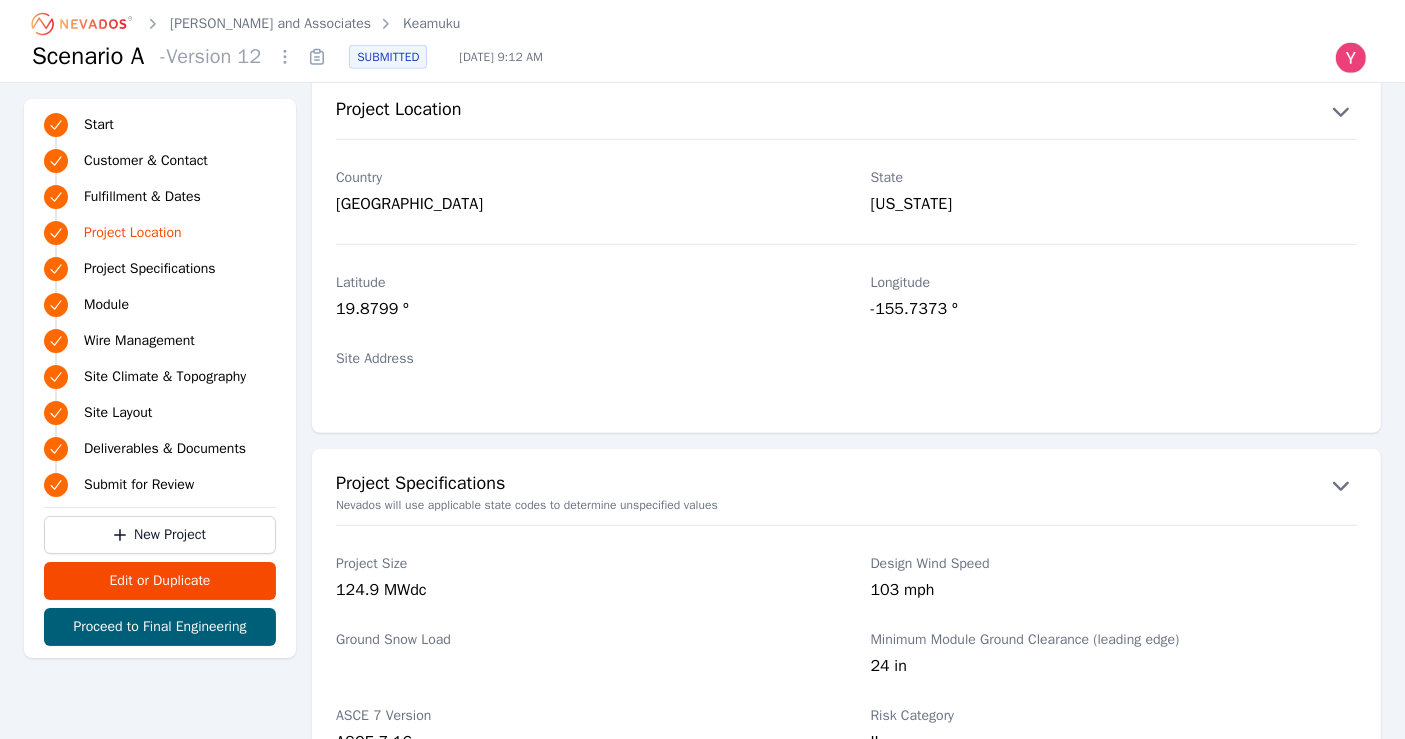 click 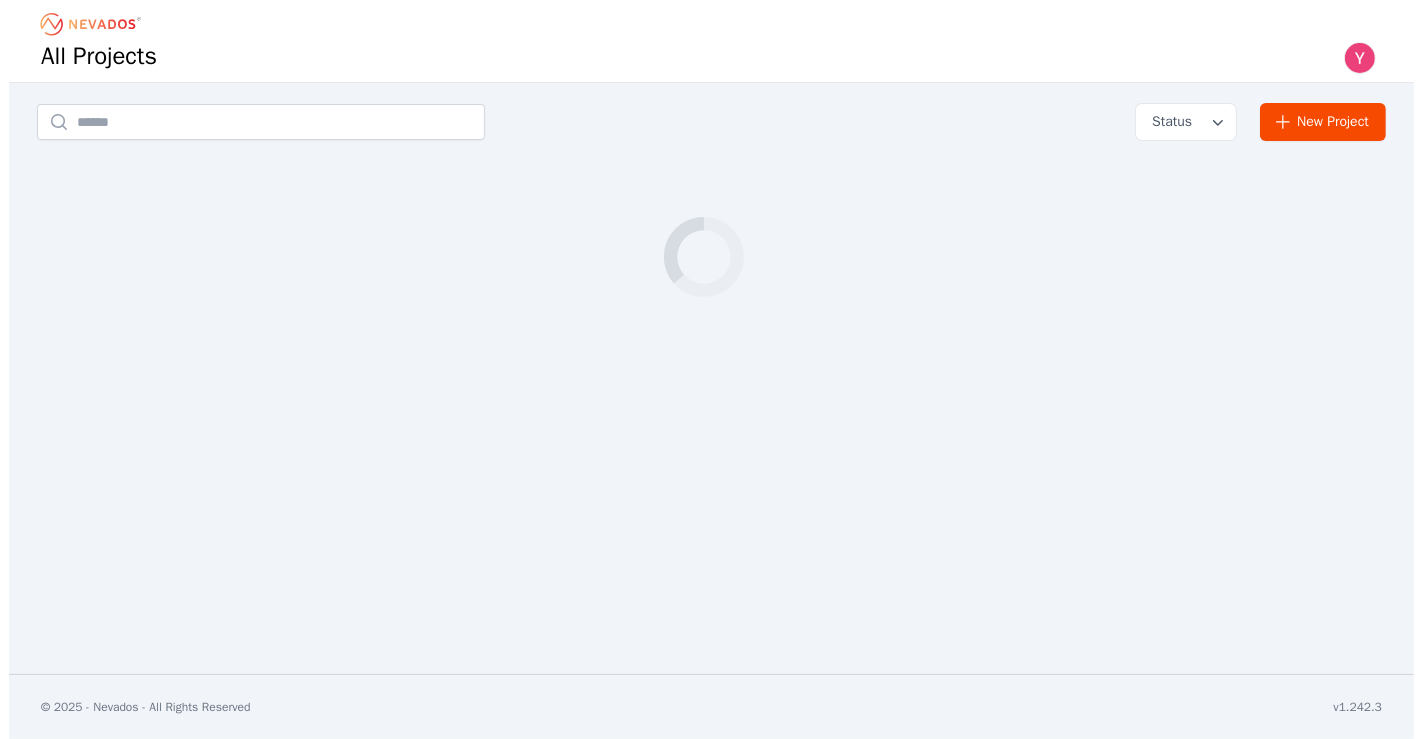 scroll, scrollTop: 0, scrollLeft: 0, axis: both 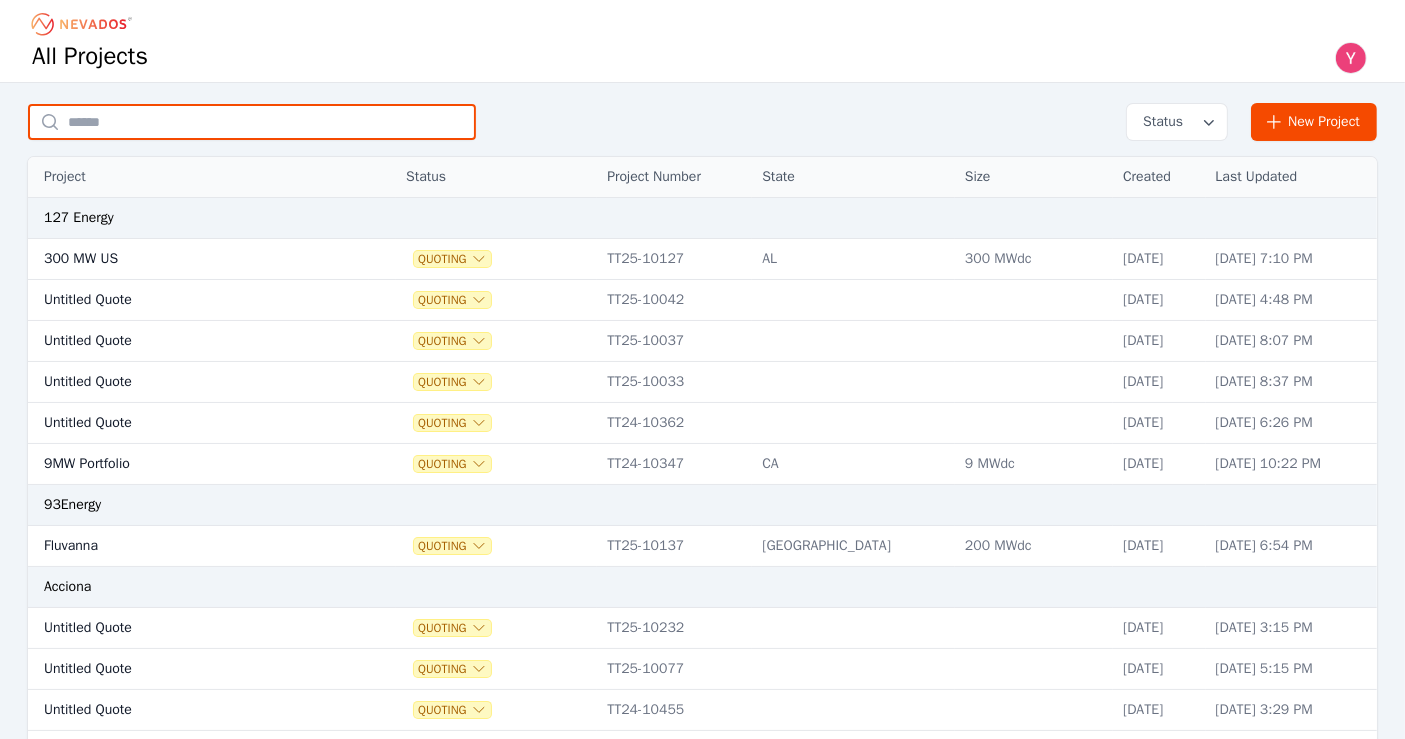 click at bounding box center [252, 122] 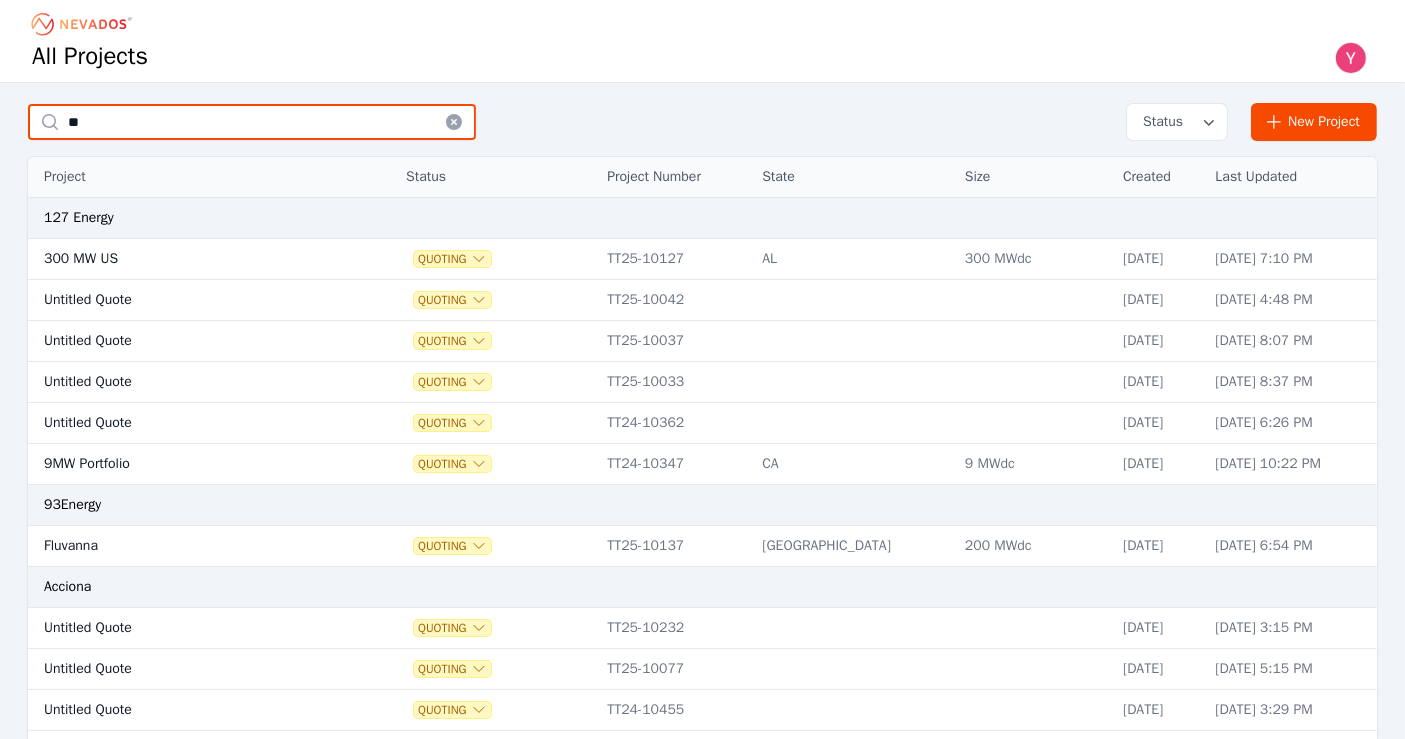 type on "*" 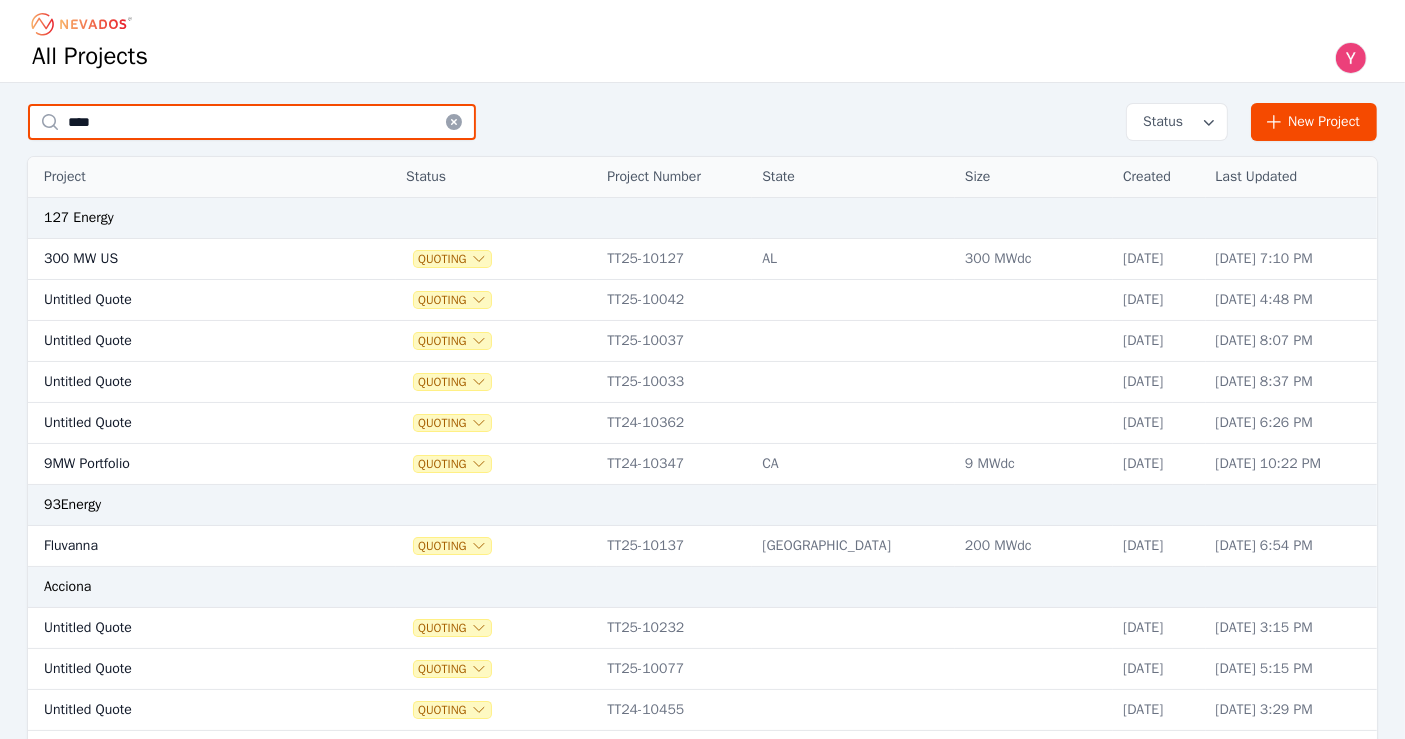 type on "****" 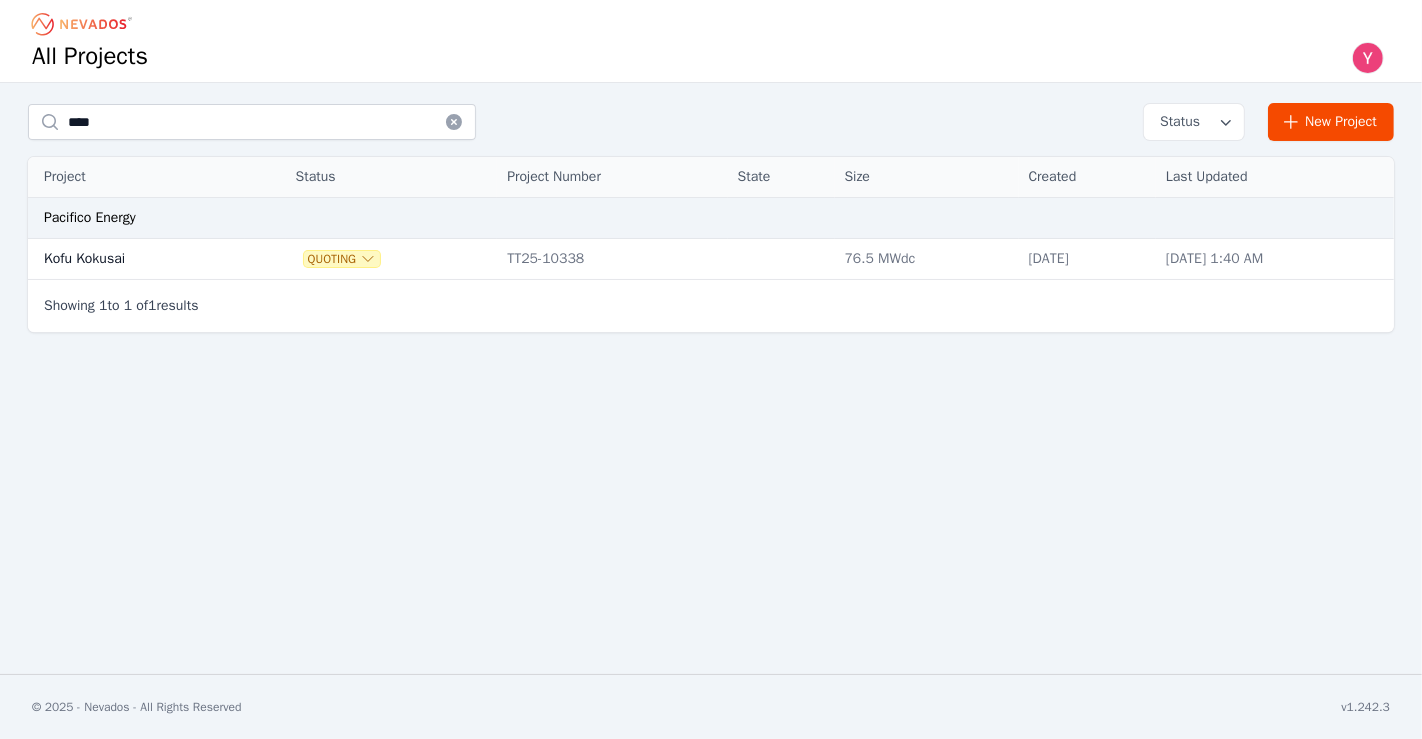 click 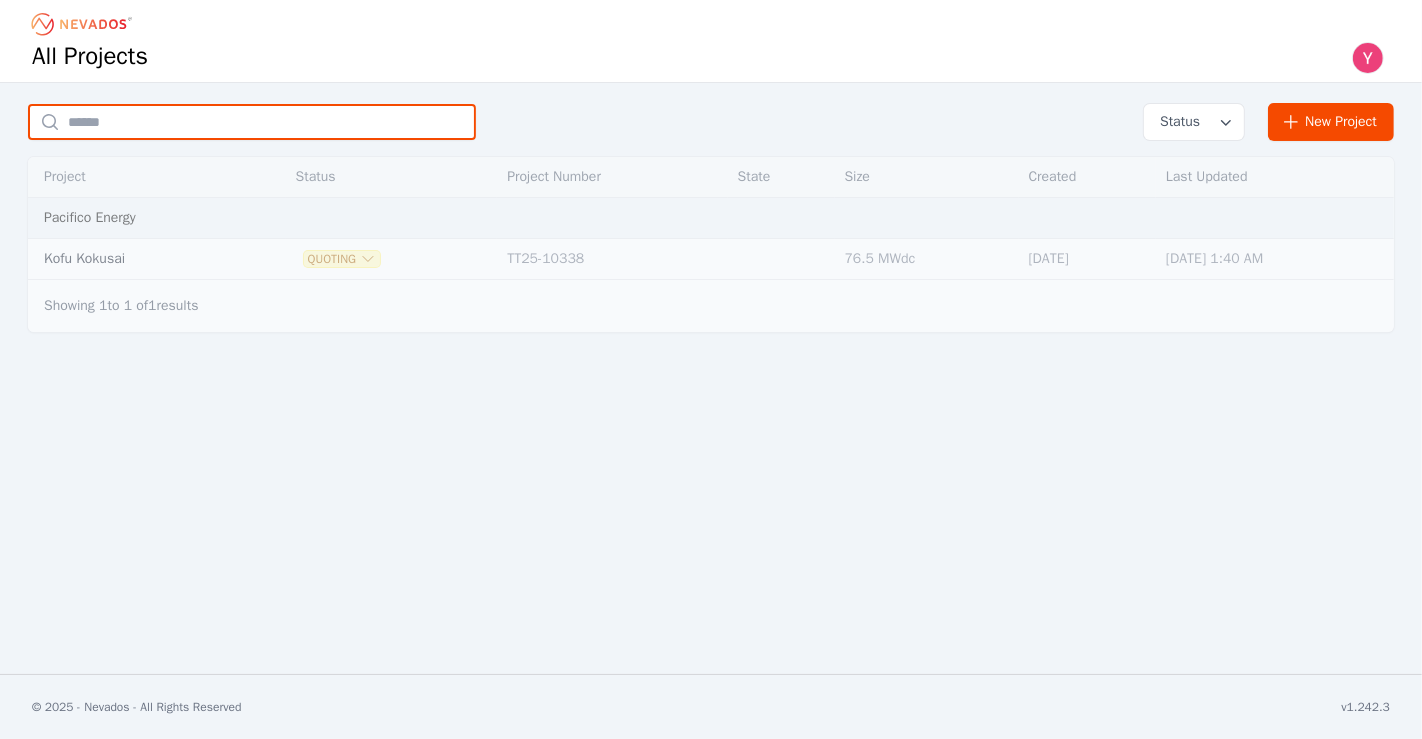 click at bounding box center [252, 122] 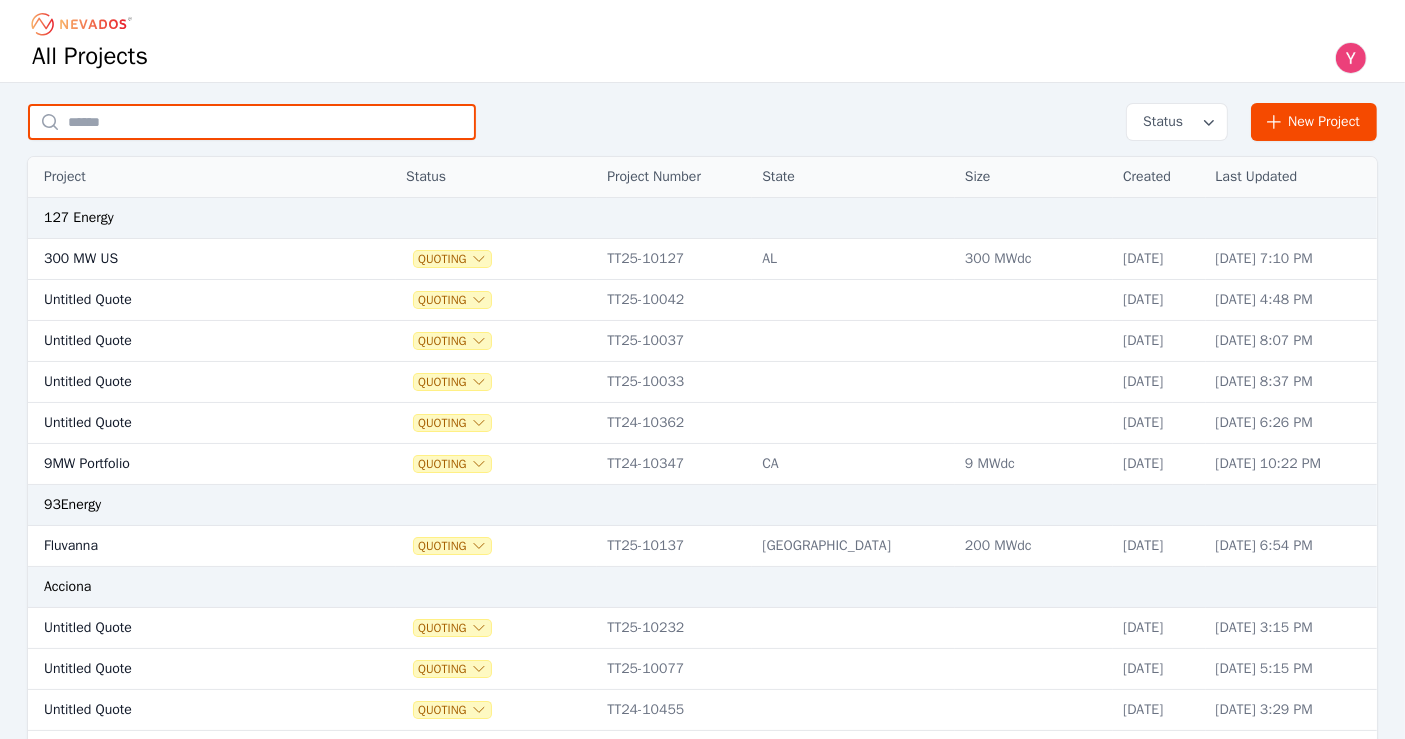 click at bounding box center (252, 122) 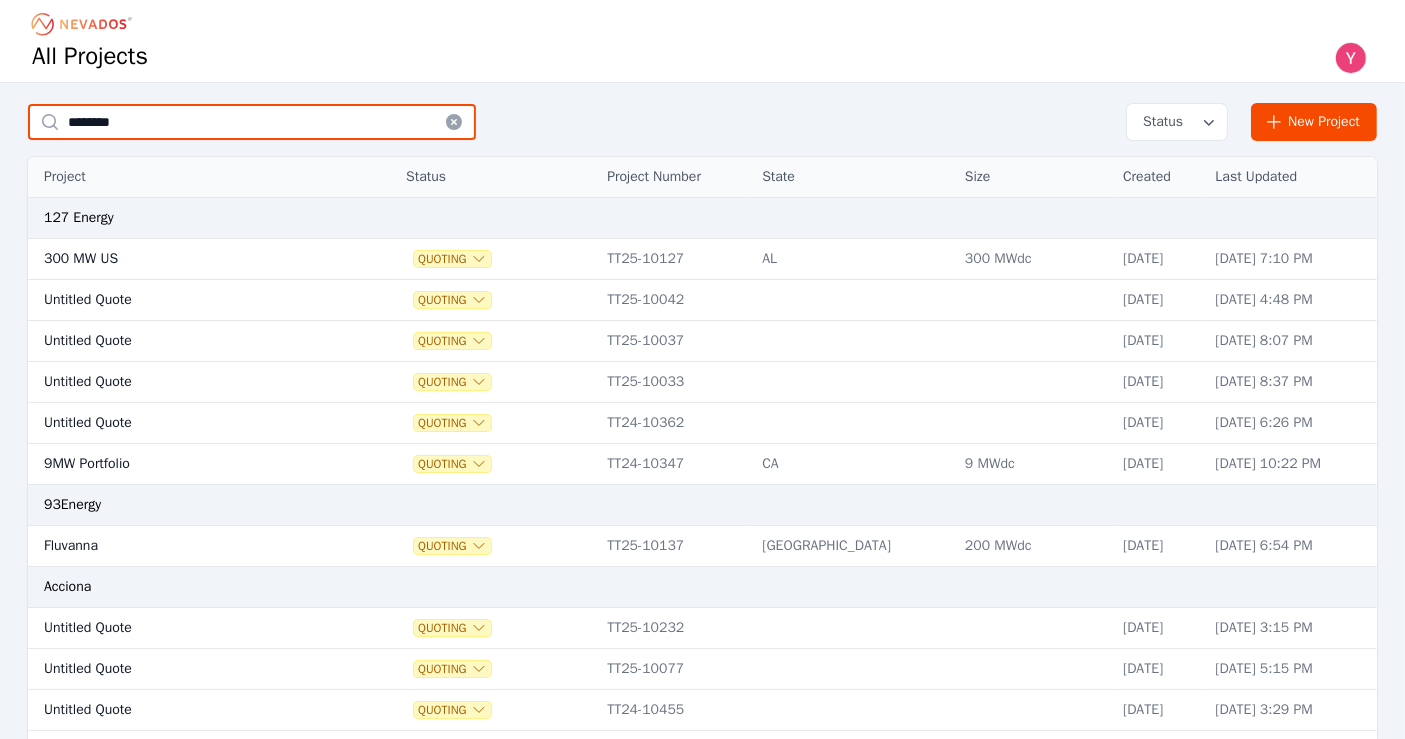 type on "********" 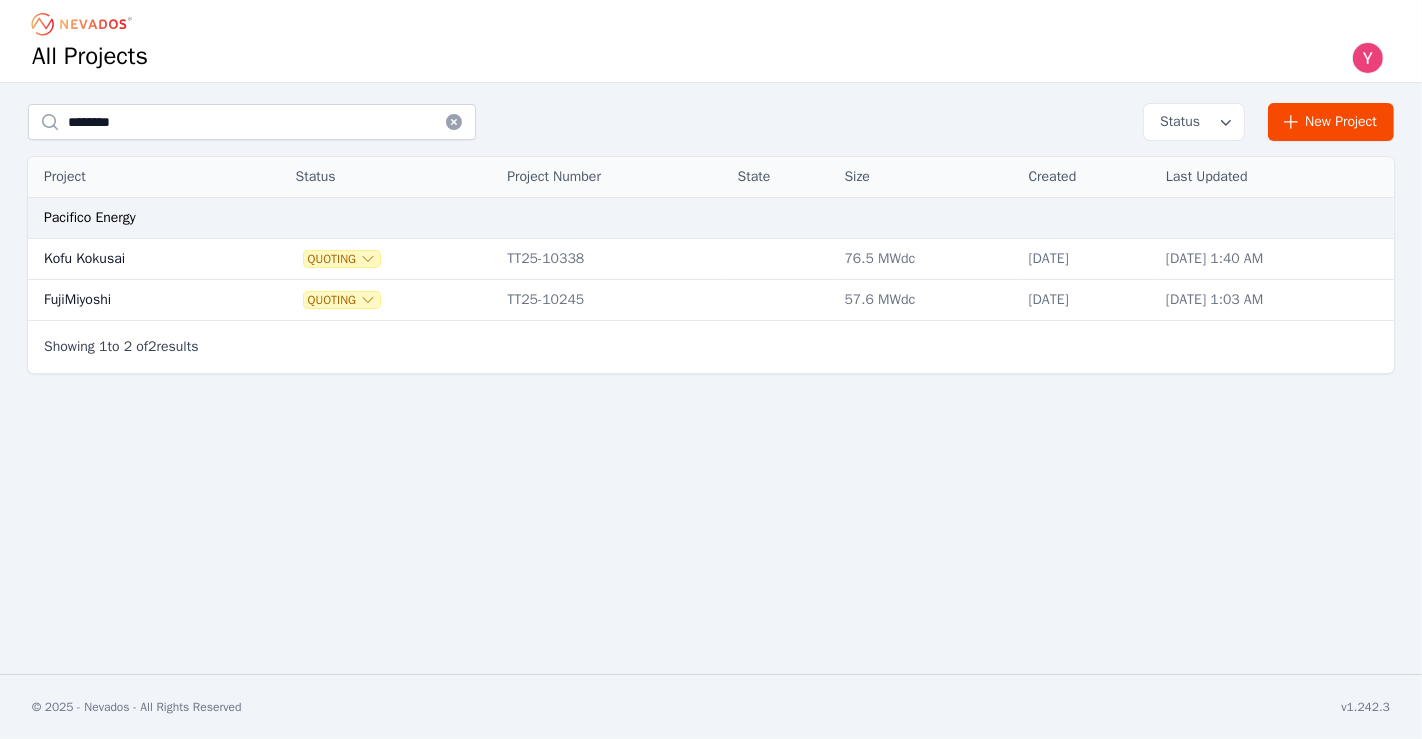 drag, startPoint x: 45, startPoint y: 383, endPoint x: 73, endPoint y: 323, distance: 66.211784 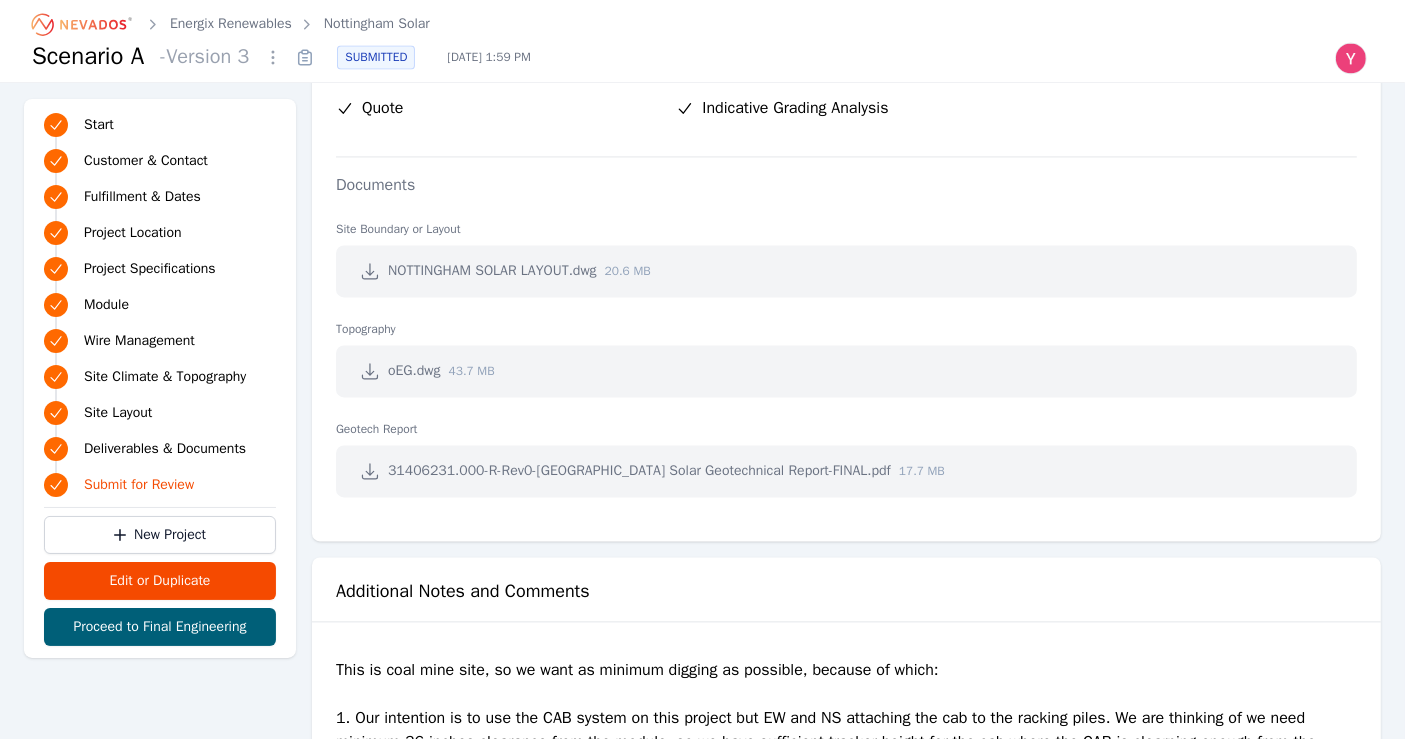 scroll, scrollTop: 4066, scrollLeft: 0, axis: vertical 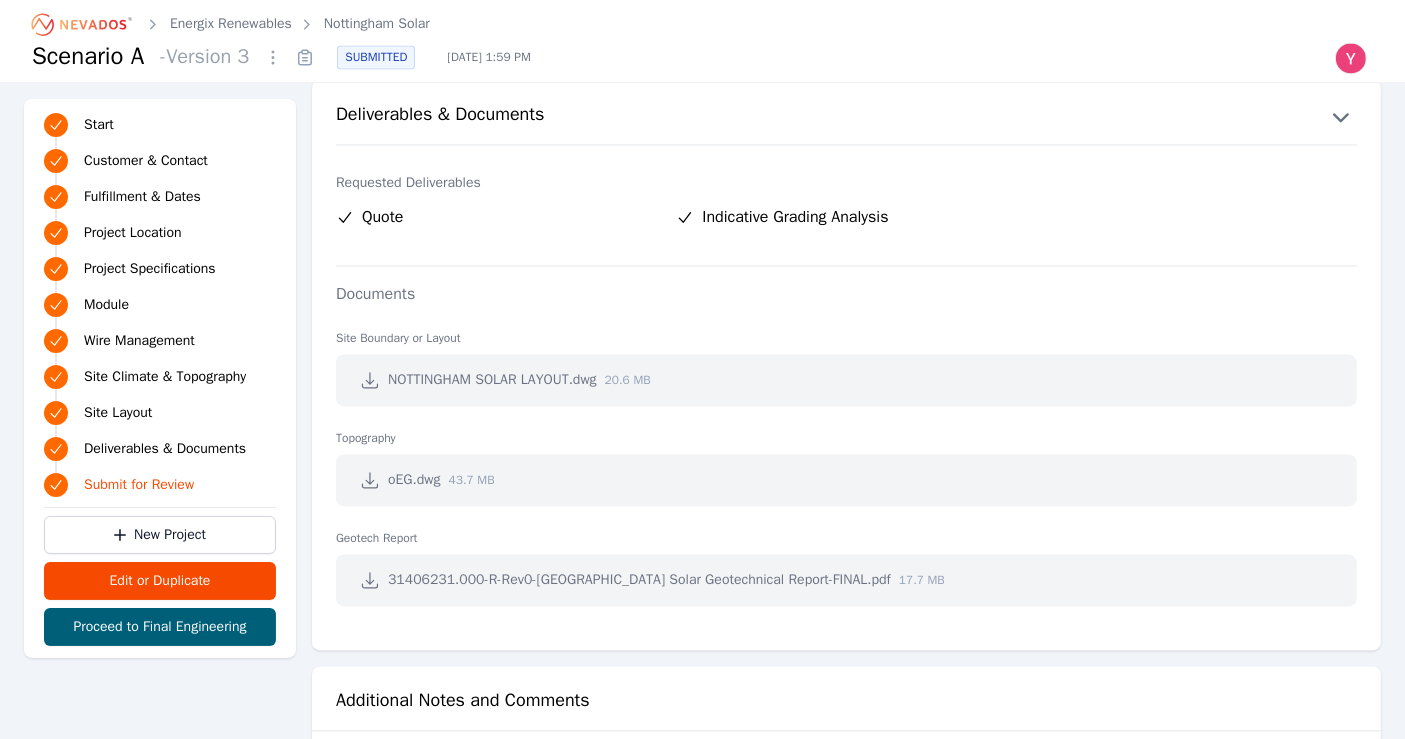 click on "Geotech Report" at bounding box center (846, 530) 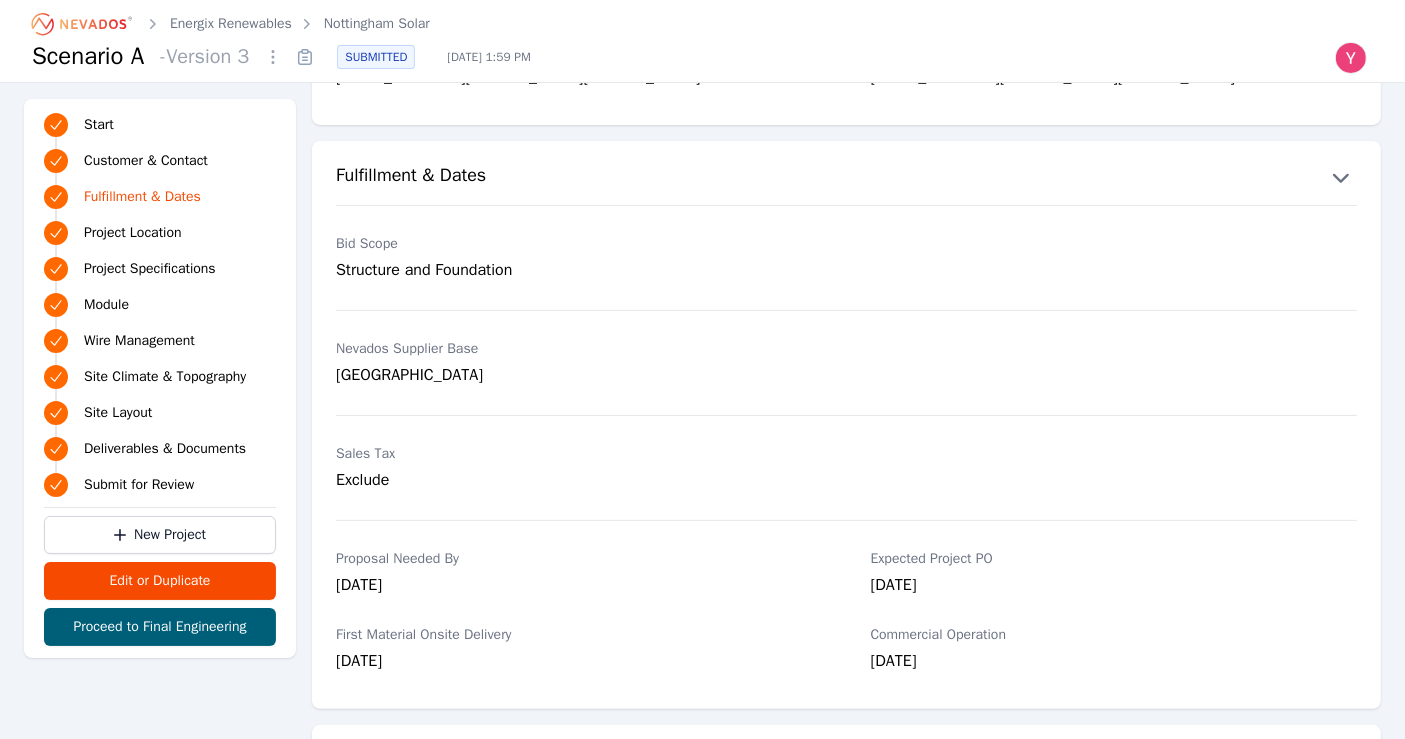 scroll, scrollTop: 0, scrollLeft: 0, axis: both 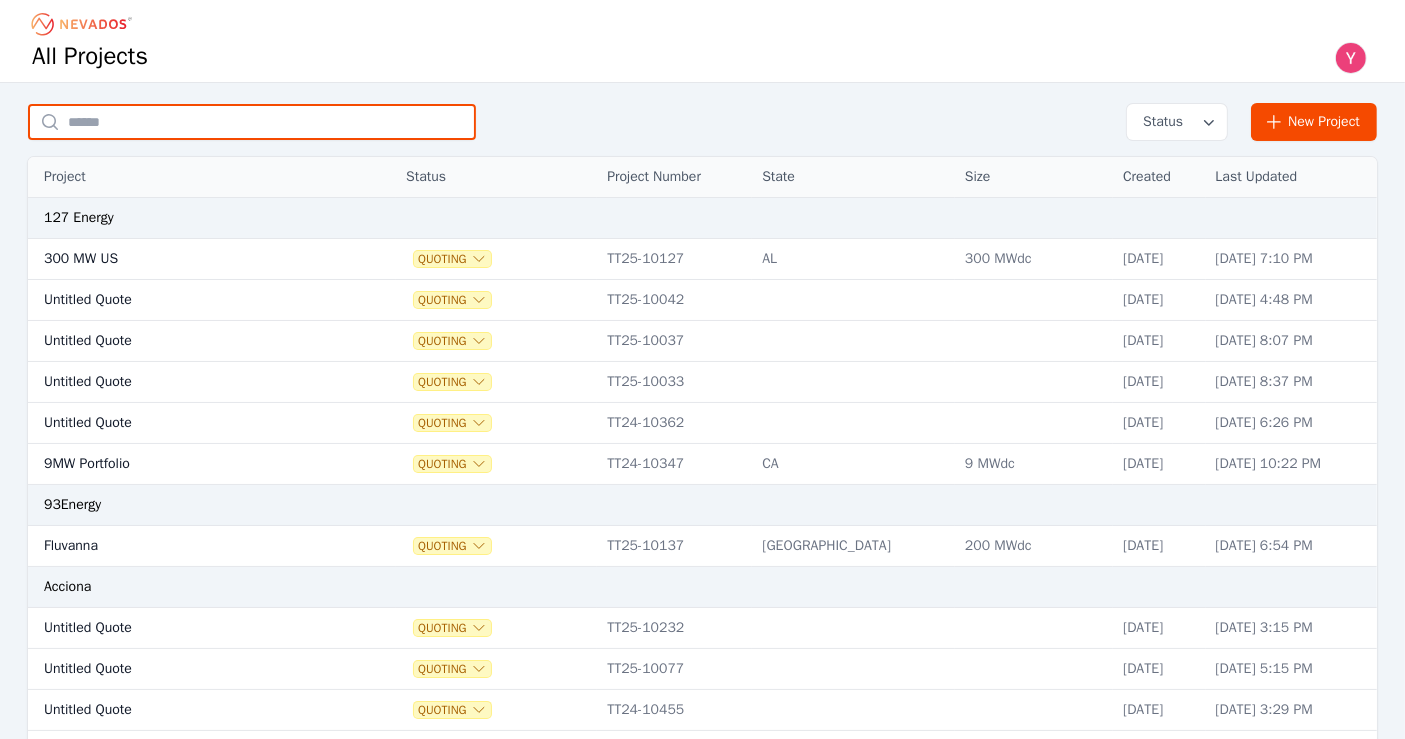 click at bounding box center (252, 122) 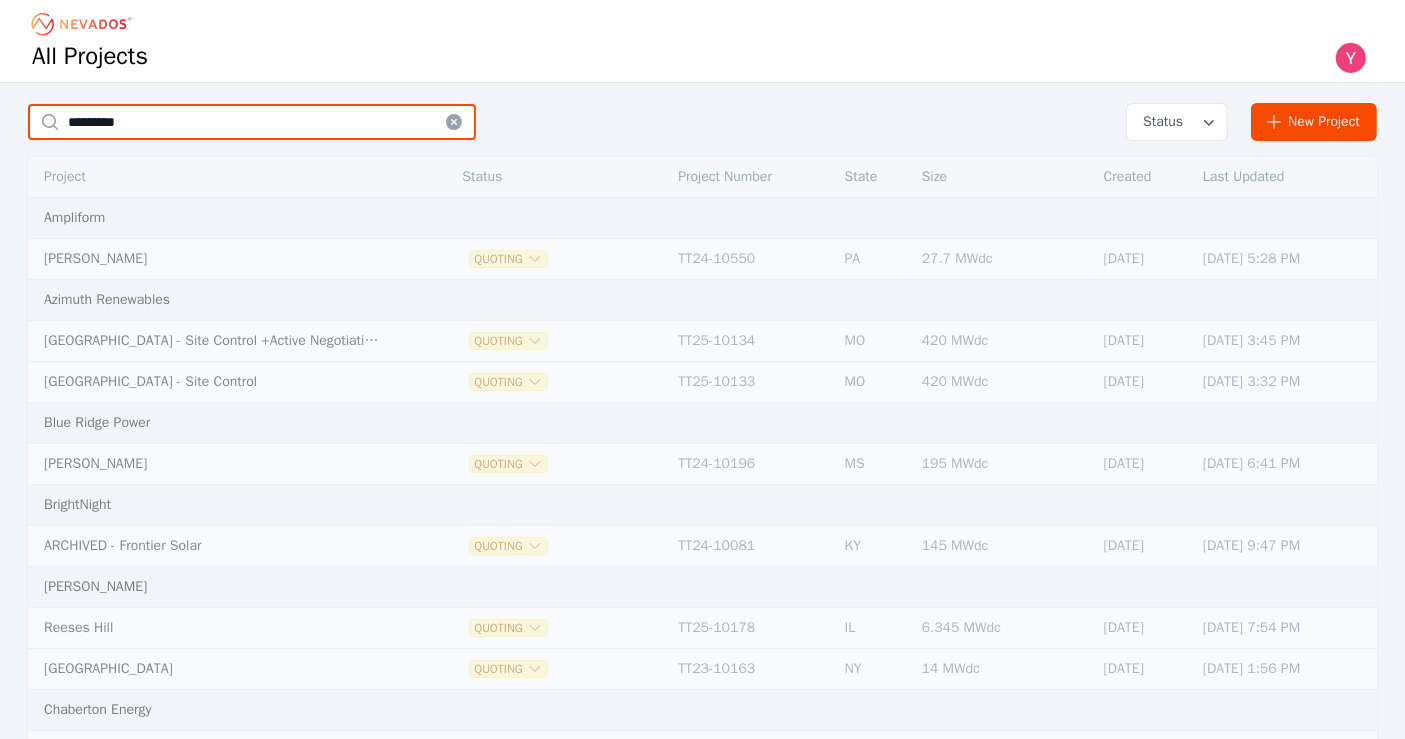 type on "*****" 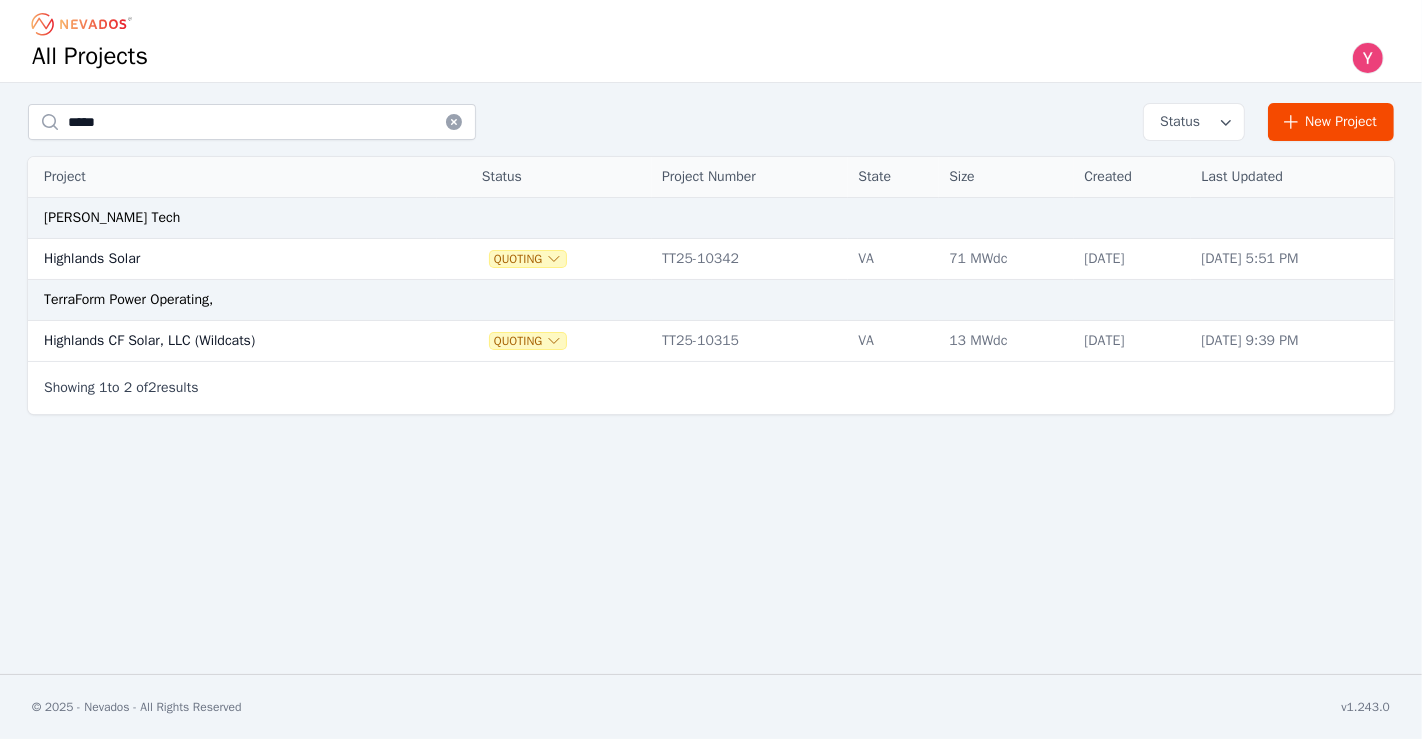 click on "Highlands Solar" at bounding box center [232, 259] 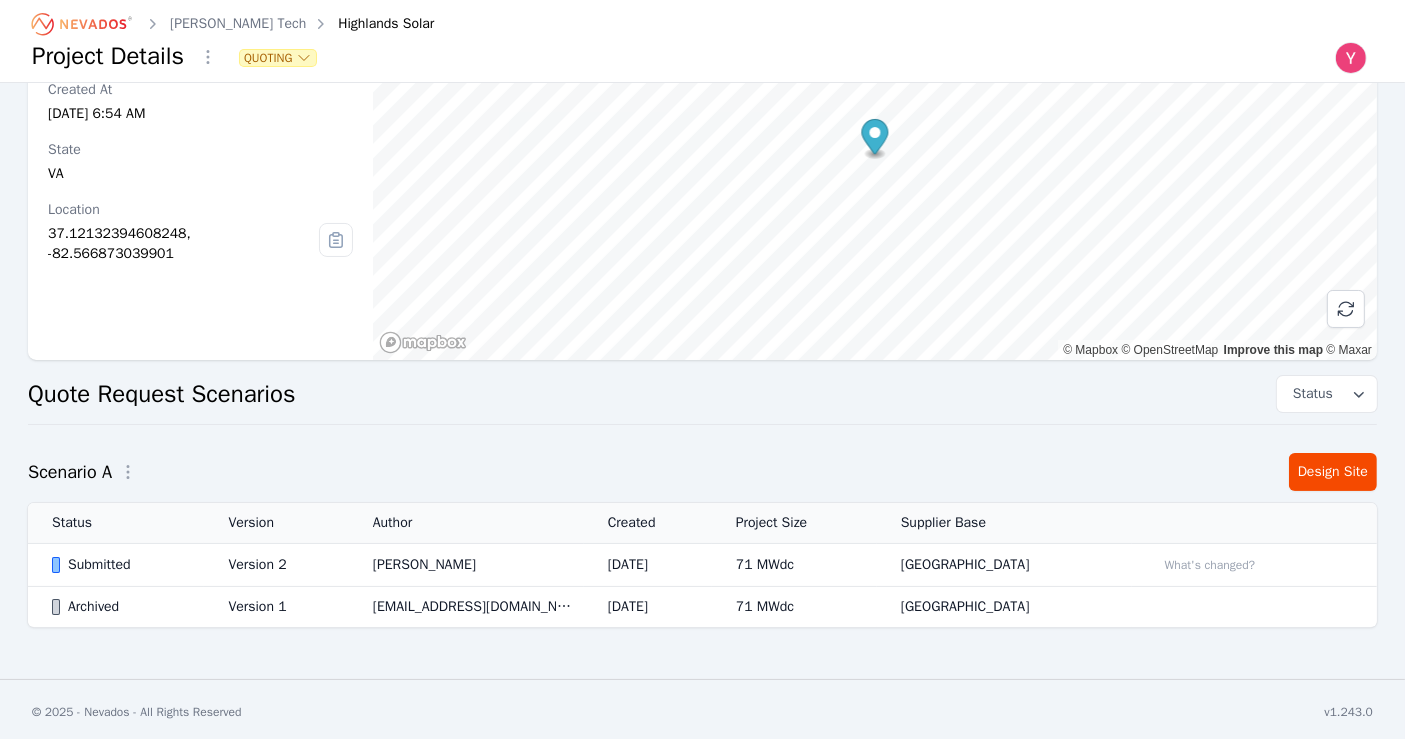 scroll, scrollTop: 145, scrollLeft: 0, axis: vertical 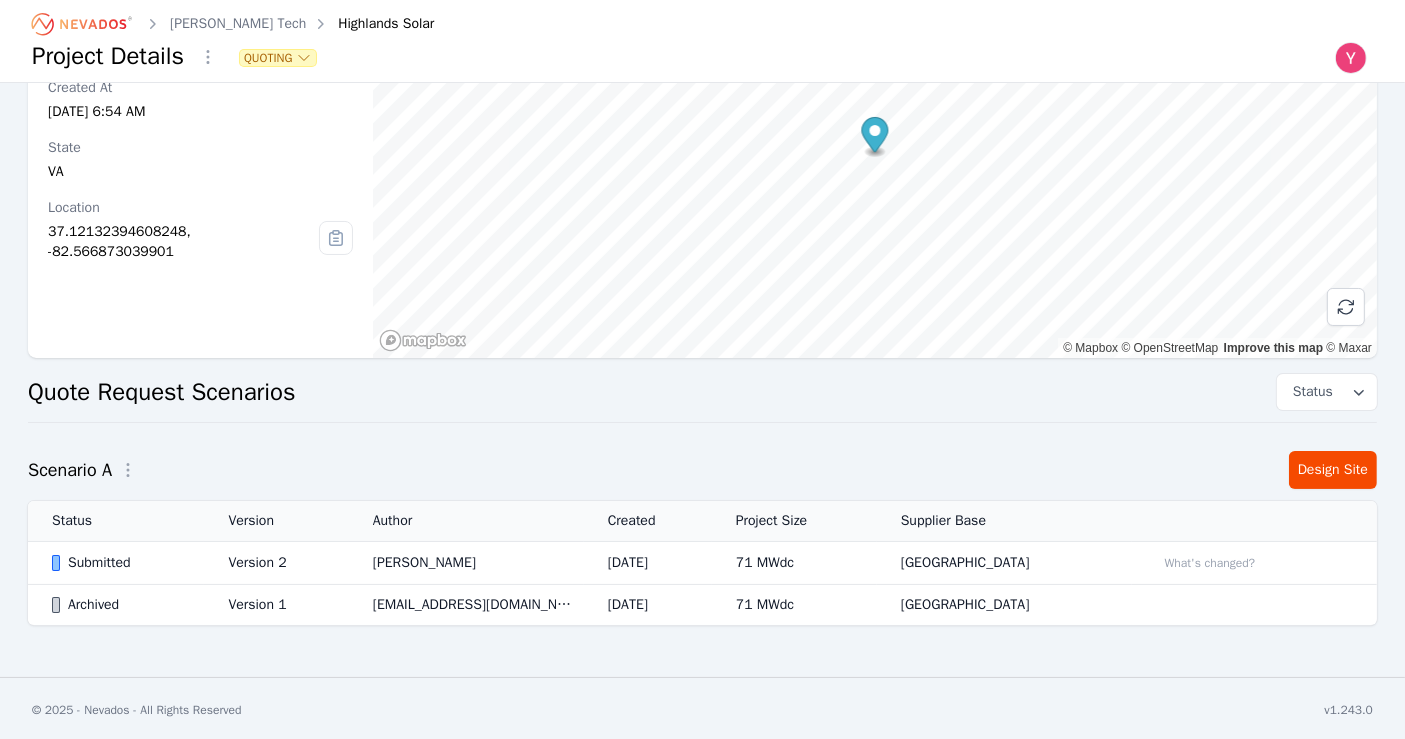 click on "[PERSON_NAME]" at bounding box center (466, 563) 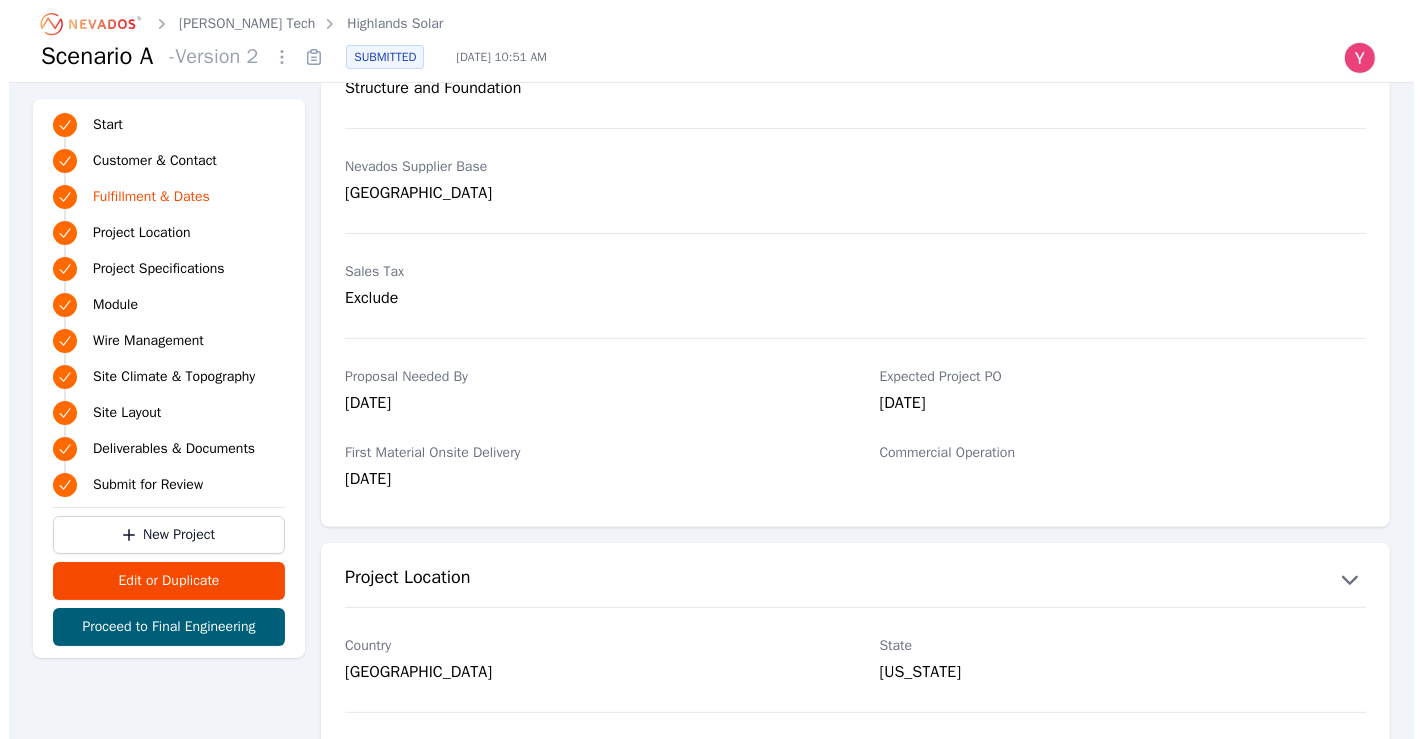 scroll, scrollTop: 1000, scrollLeft: 0, axis: vertical 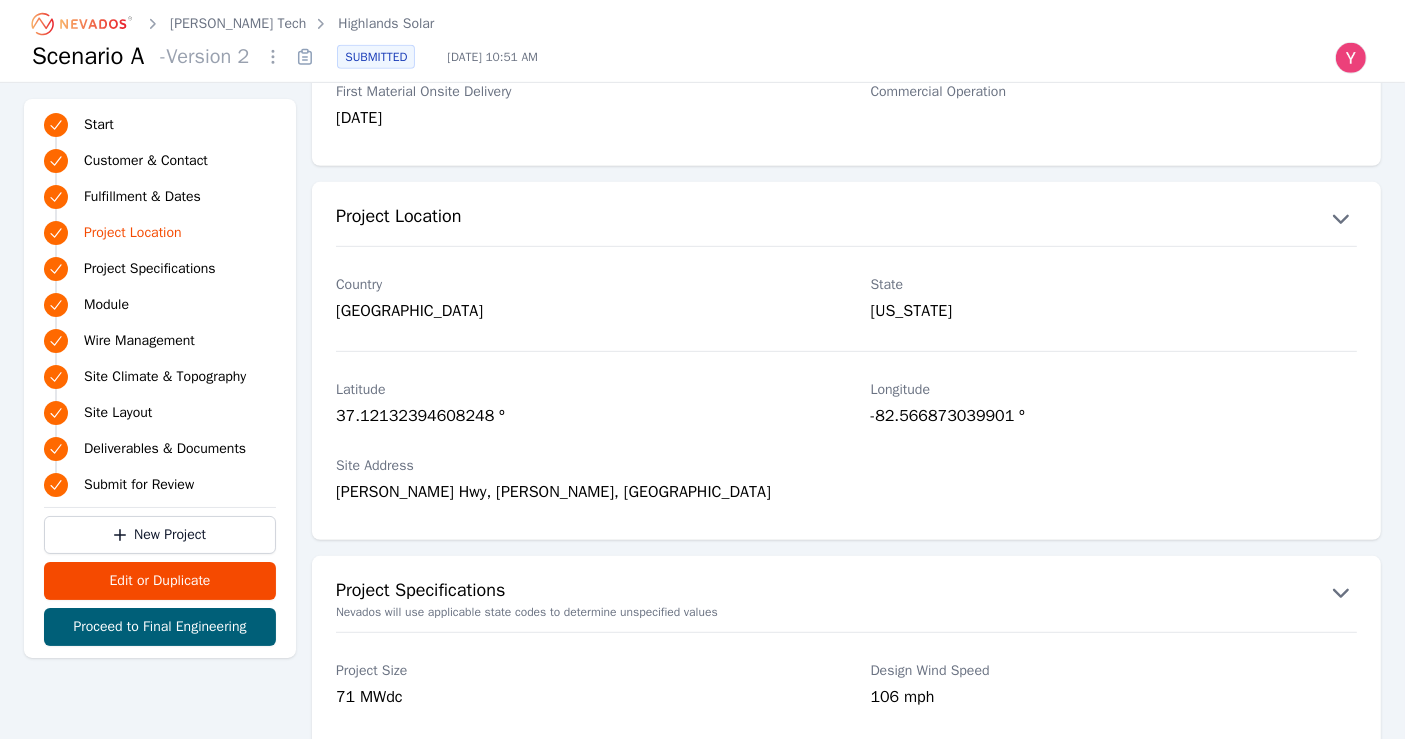 click 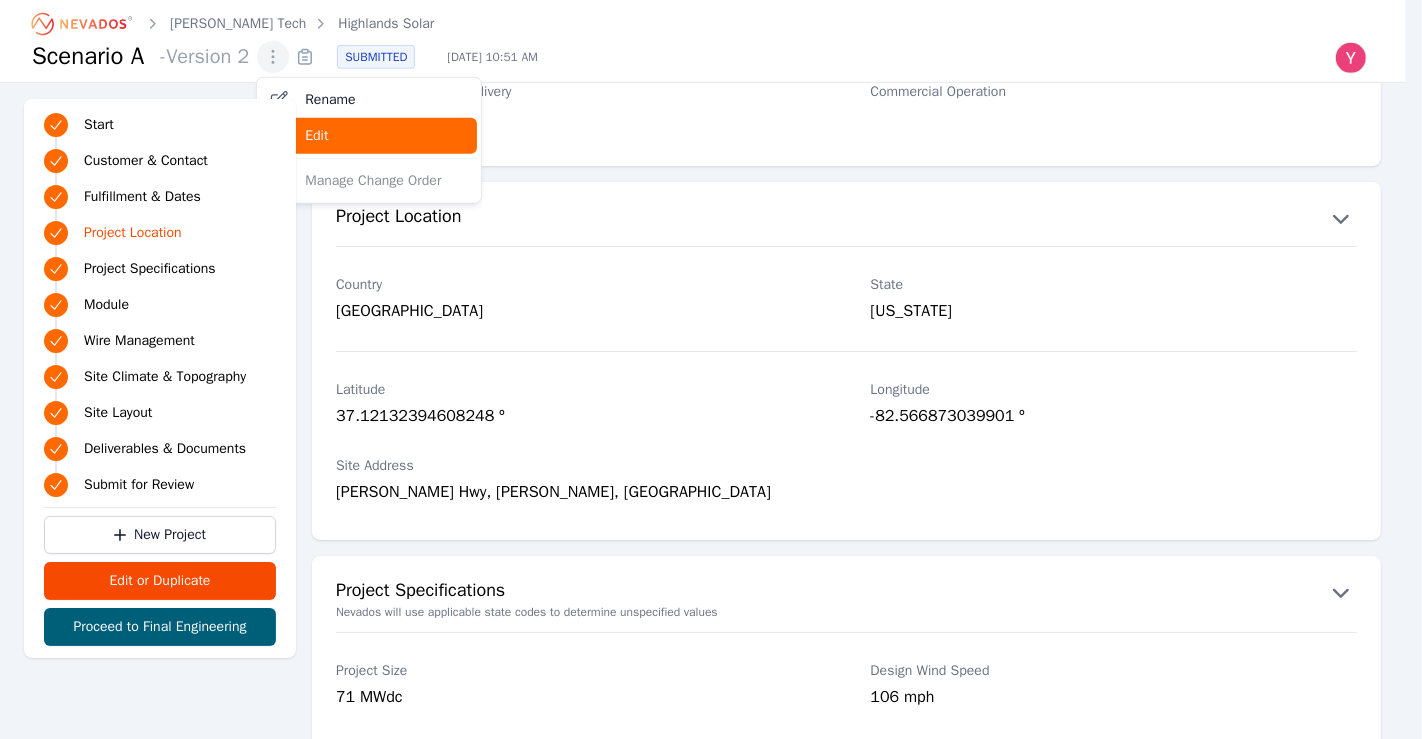 click on "Edit" at bounding box center [369, 138] 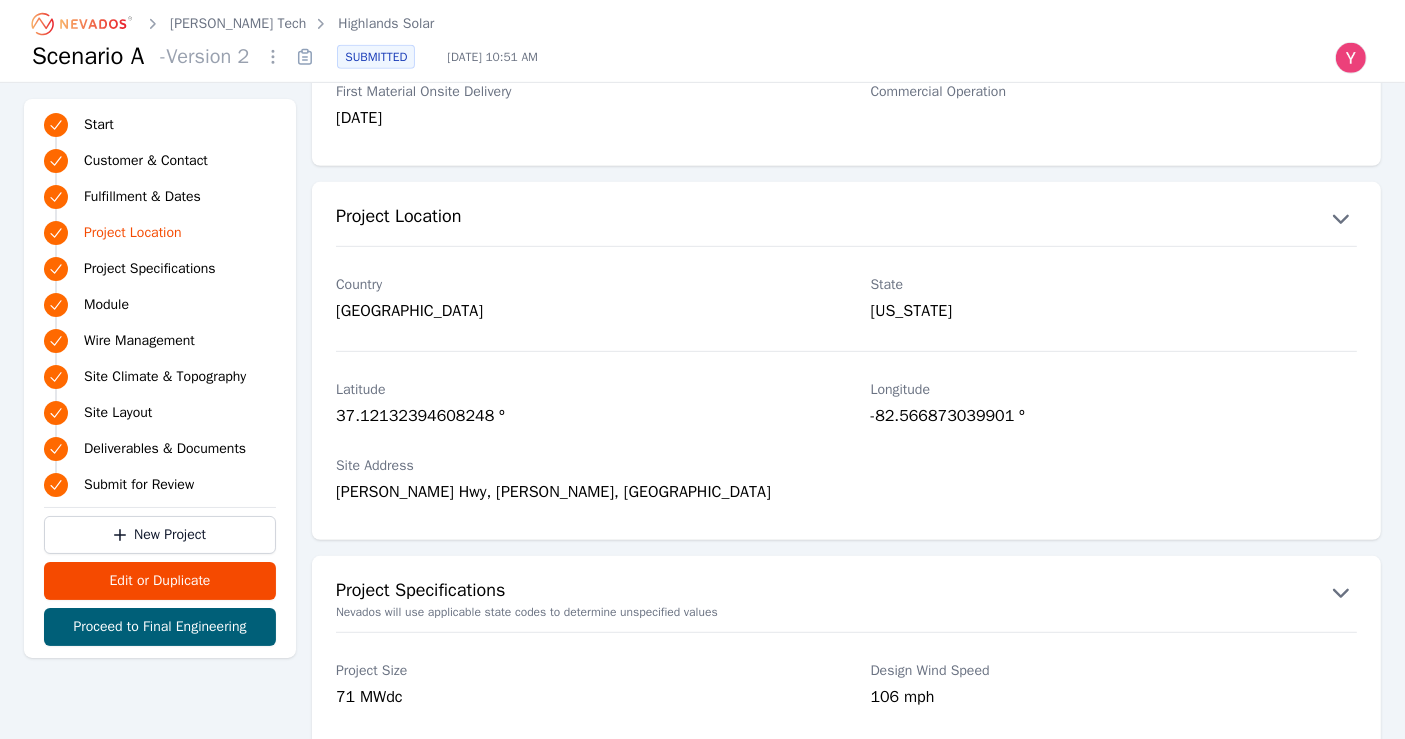 click 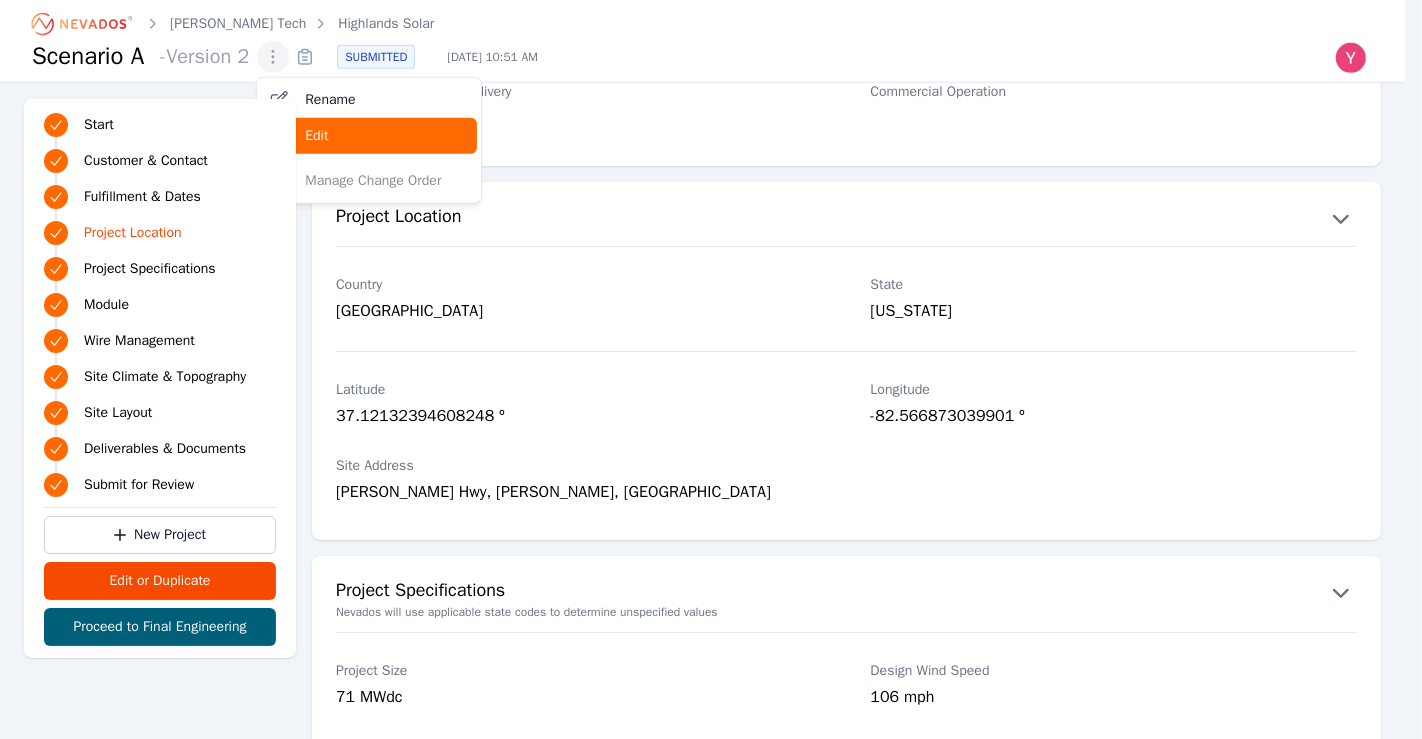 click on "Edit" at bounding box center [369, 136] 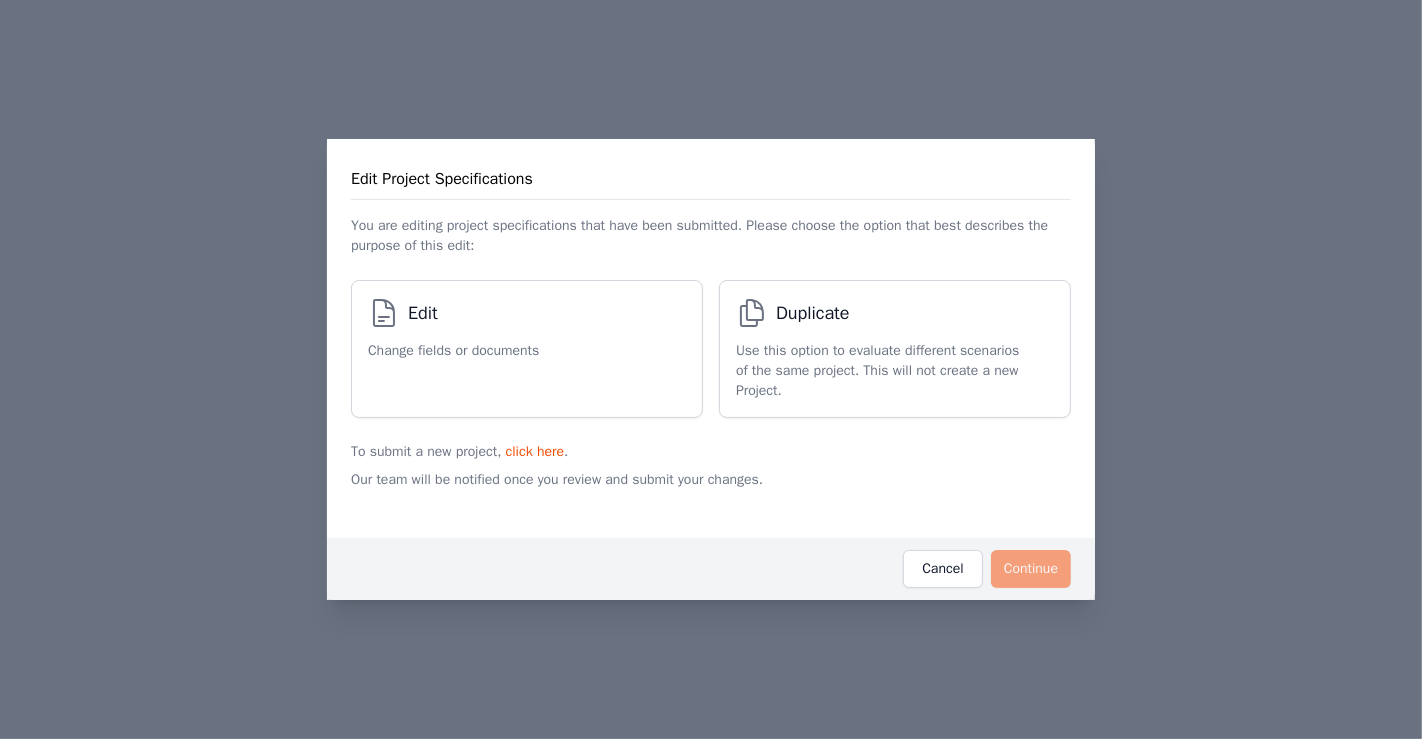 click on "Edit" at bounding box center (453, 317) 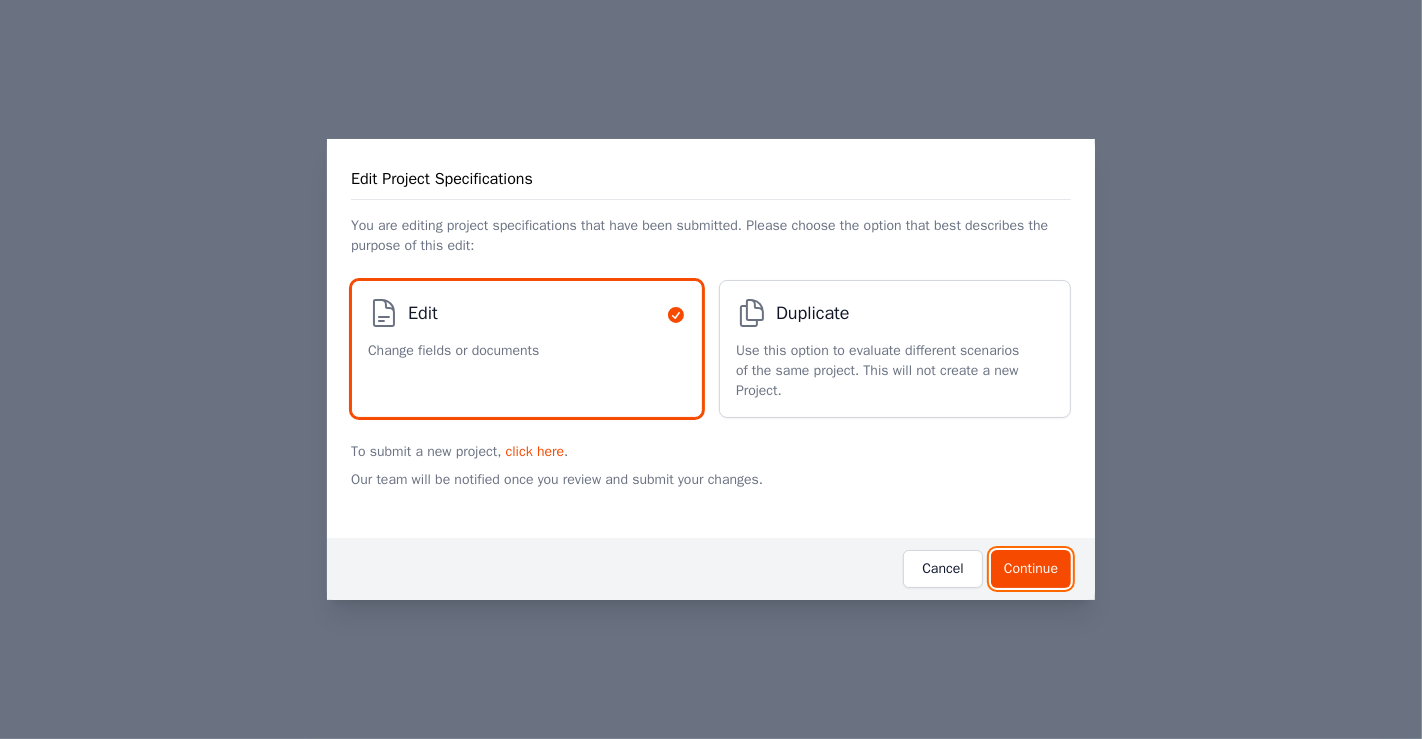 click on "Continue" at bounding box center [1031, 569] 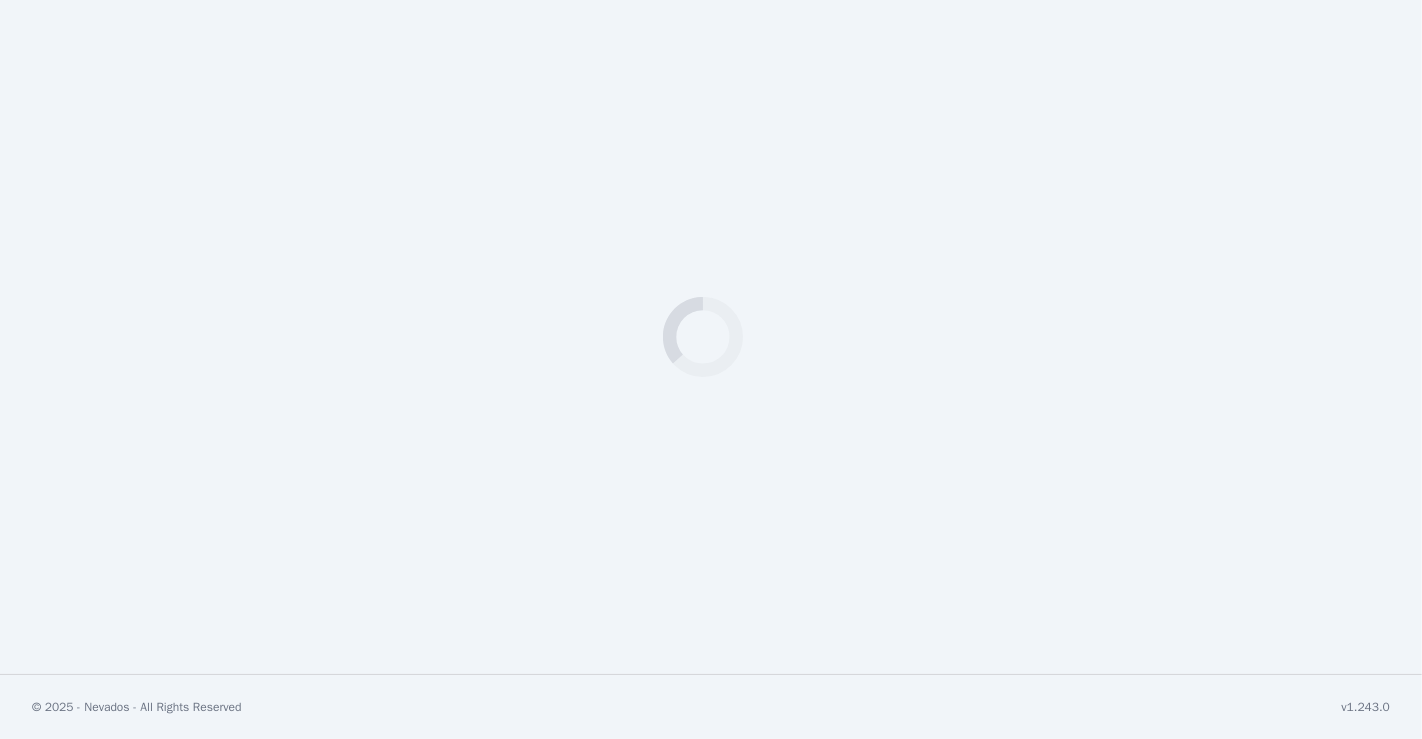 select on "*********" 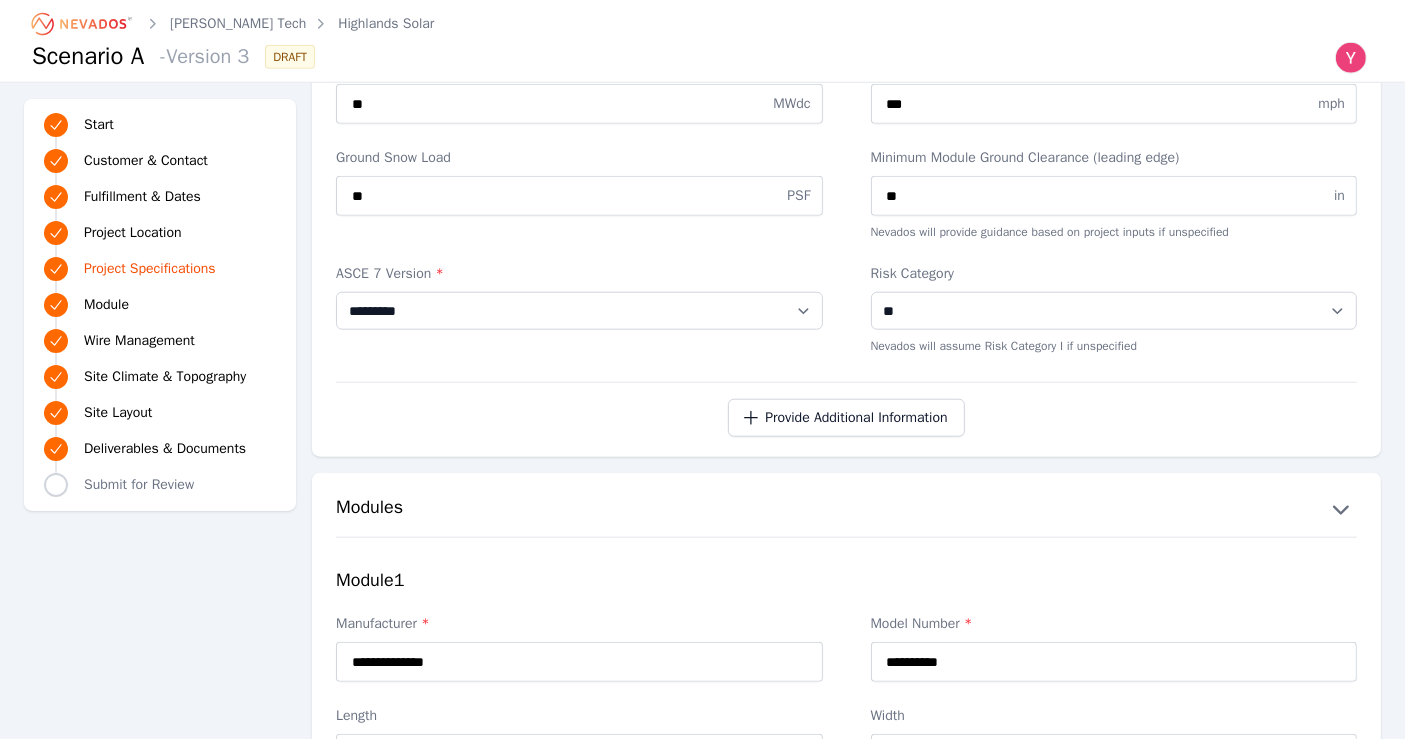 scroll, scrollTop: 2111, scrollLeft: 0, axis: vertical 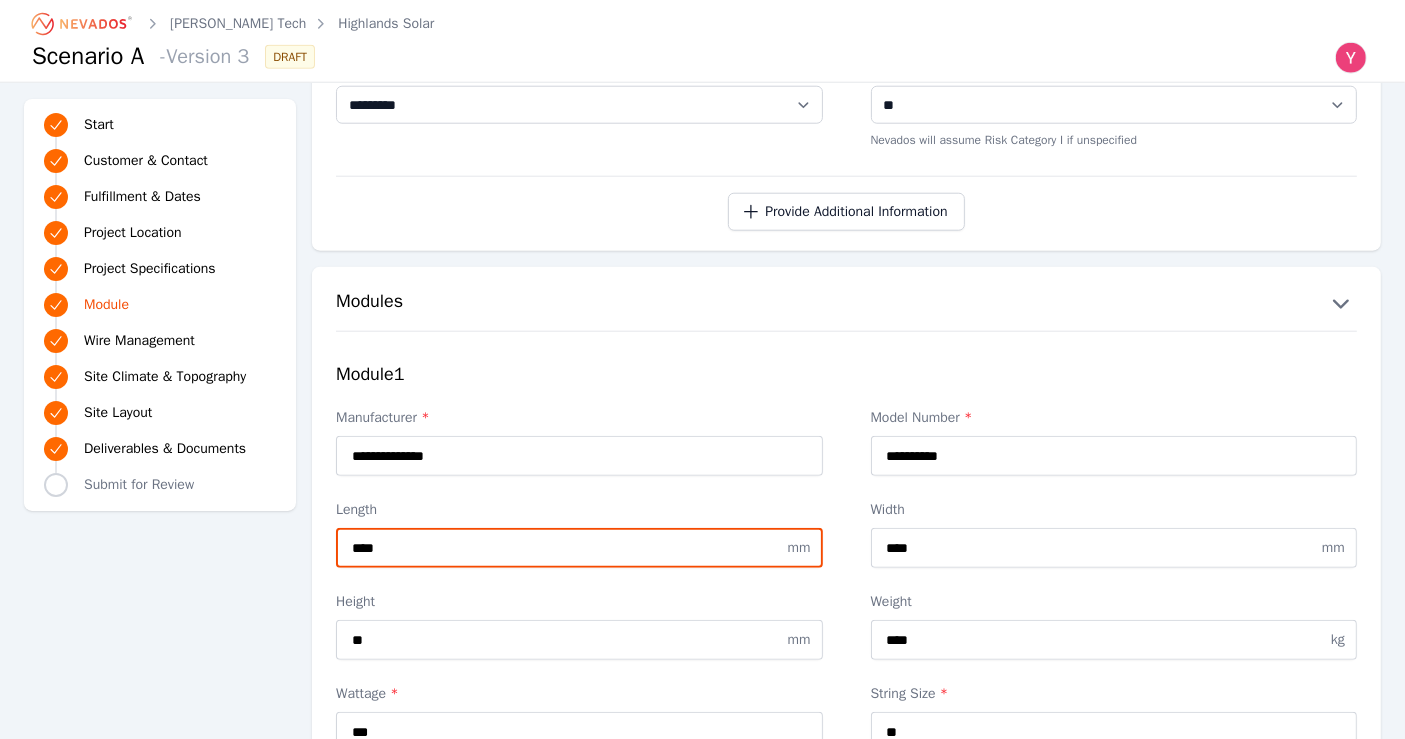 click on "****" at bounding box center (579, 548) 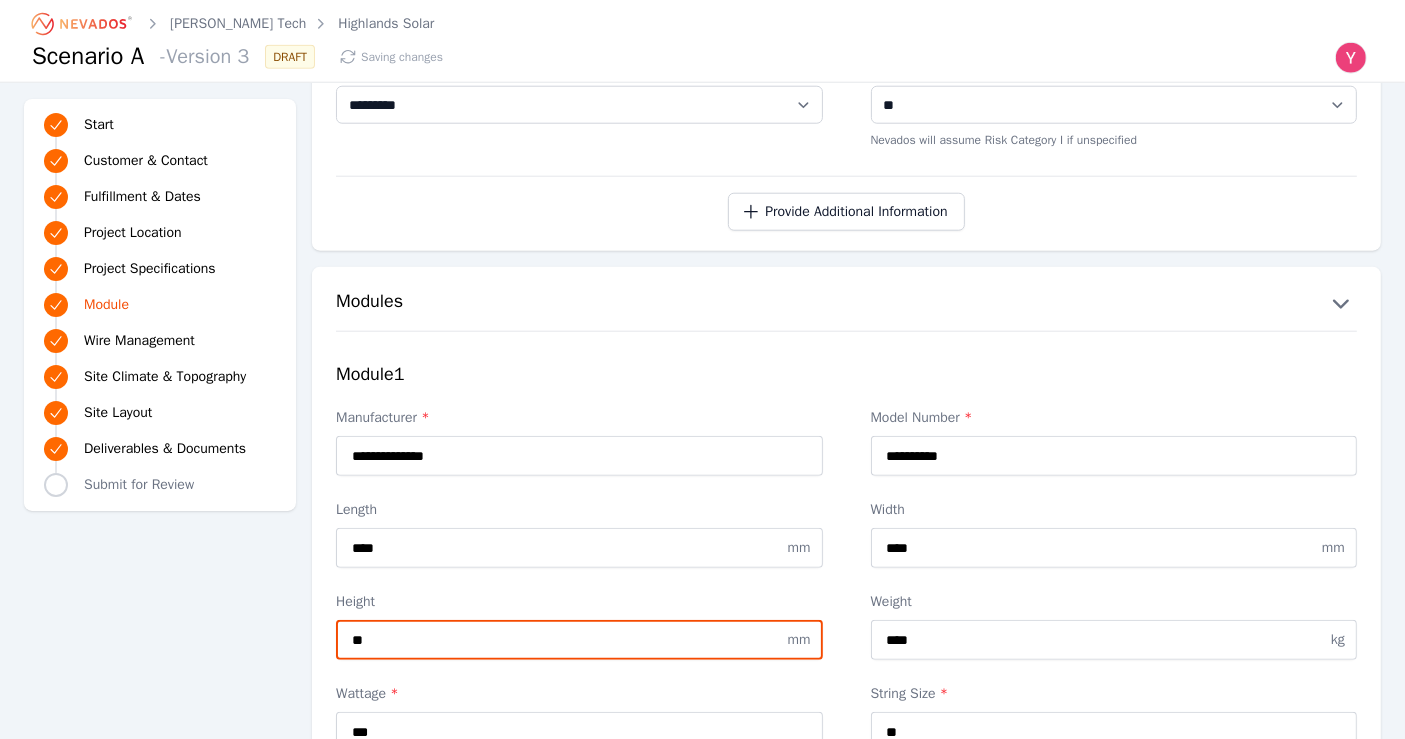 click on "**" at bounding box center [579, 640] 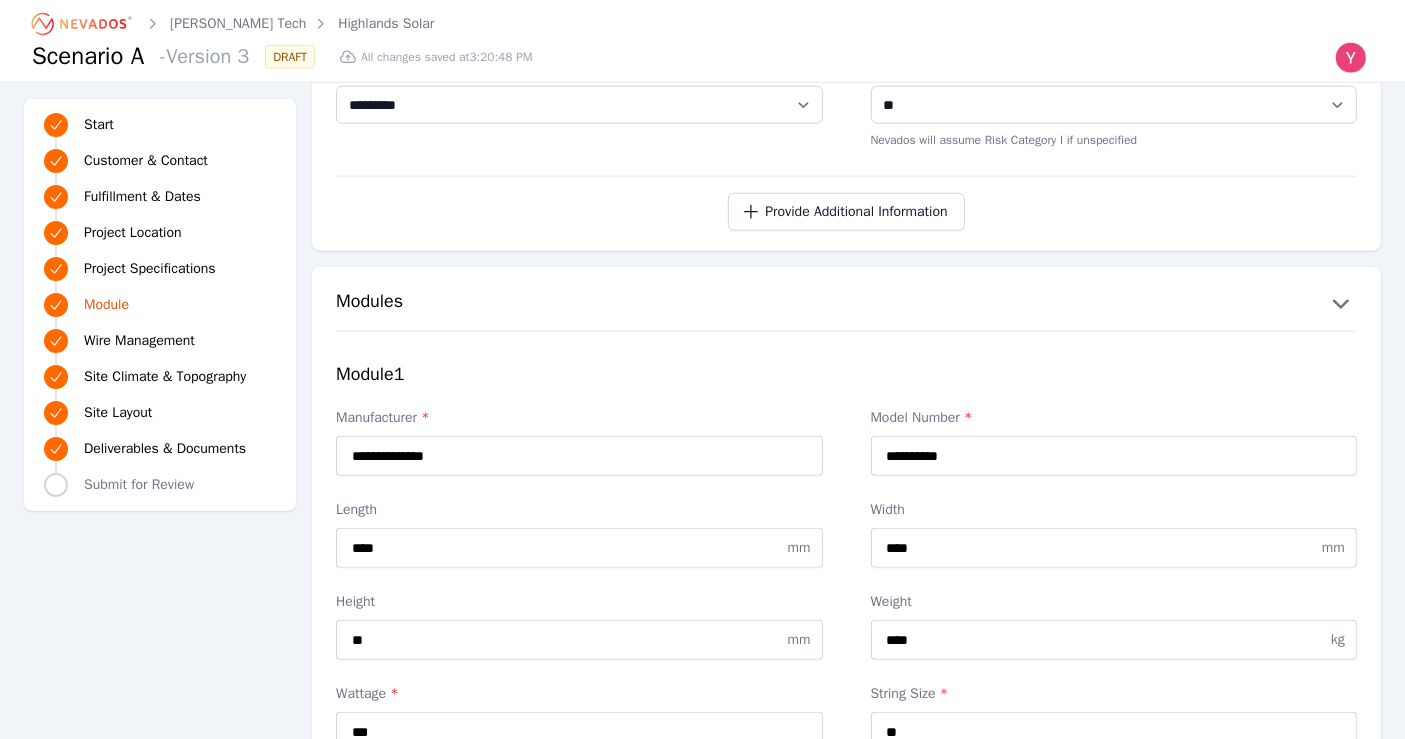 click on "Weight" at bounding box center (1114, 602) 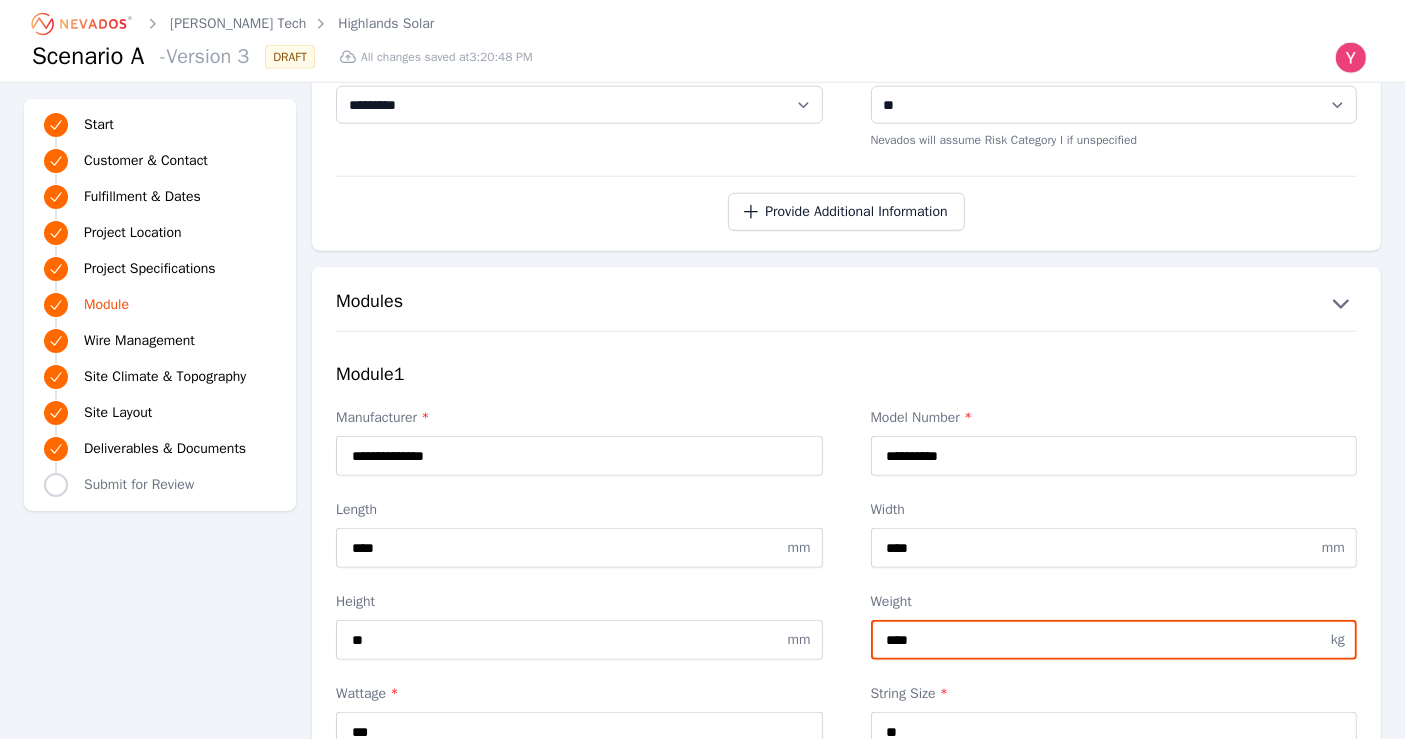 click on "****" at bounding box center (1114, 640) 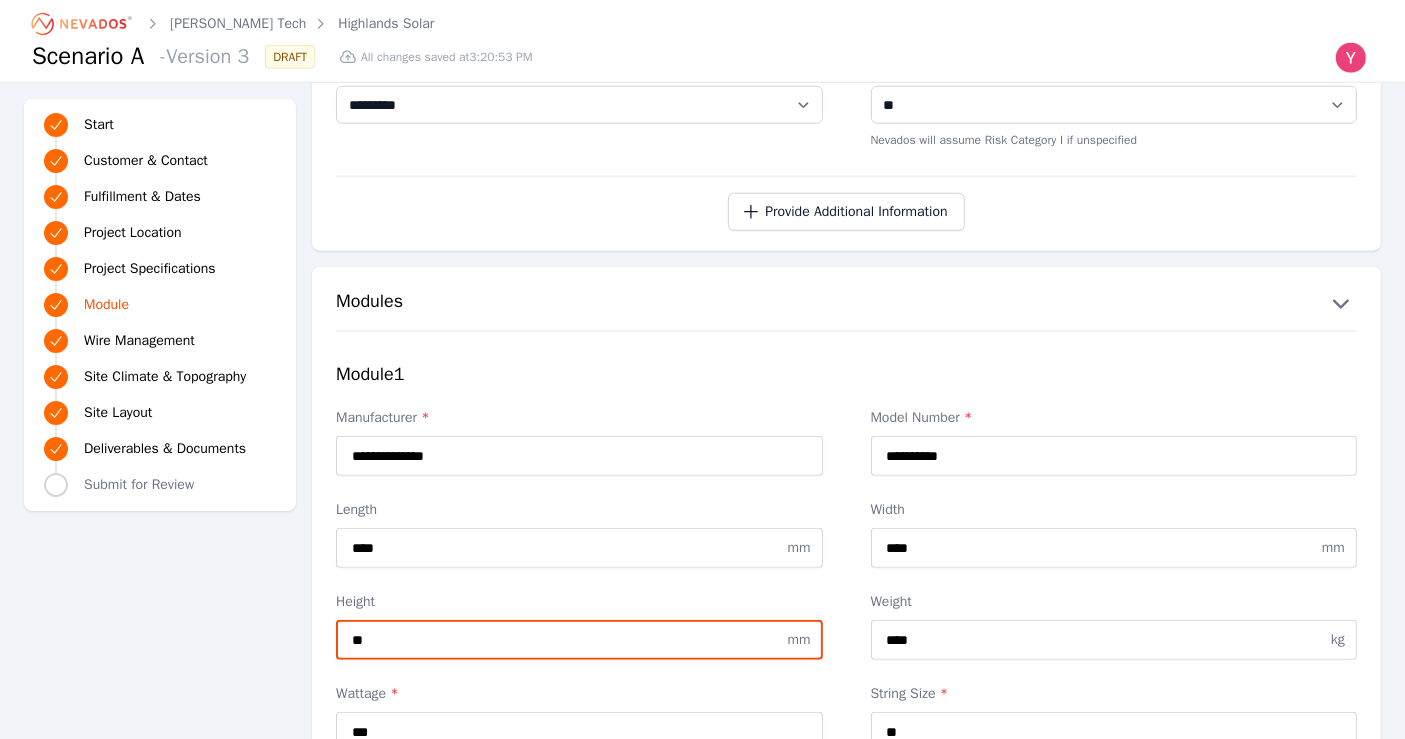 click on "**" at bounding box center (579, 640) 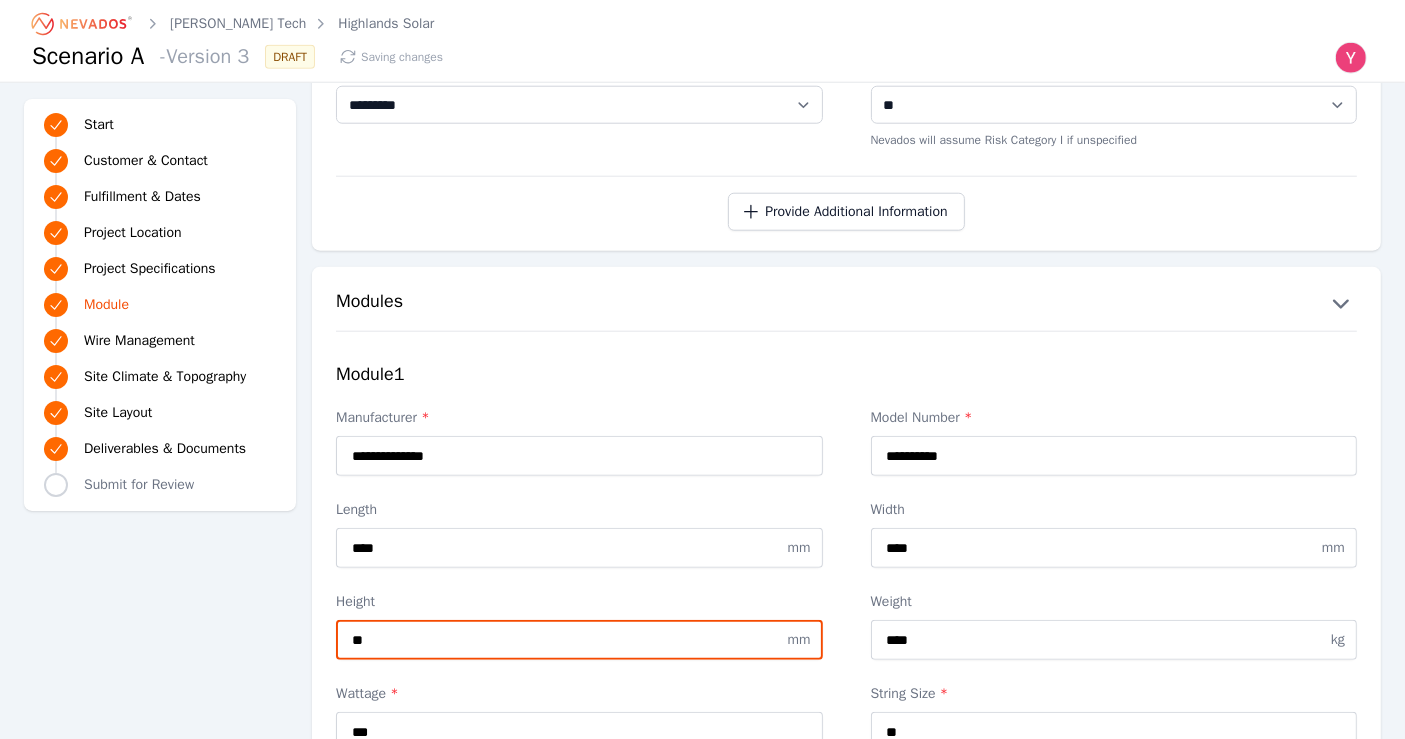 type on "**" 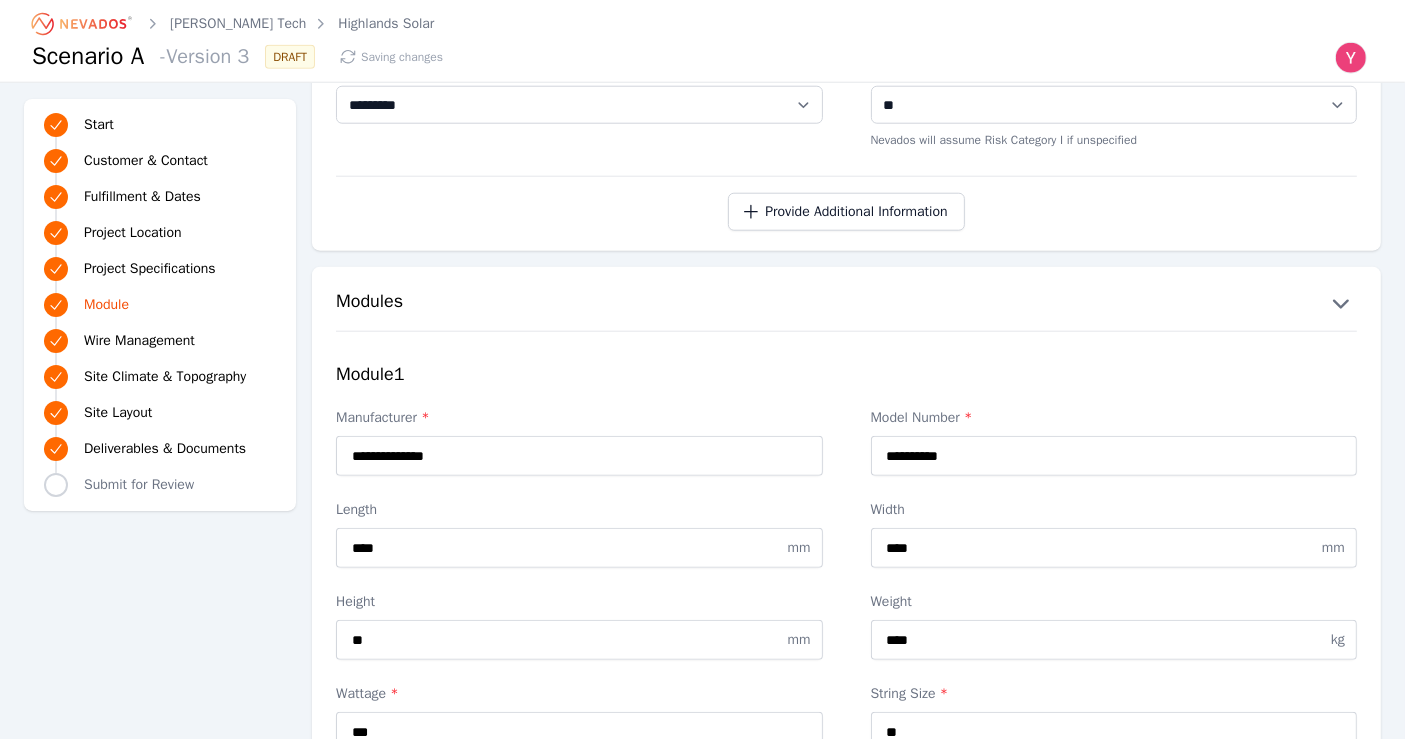 click on "**********" at bounding box center [702, 983] 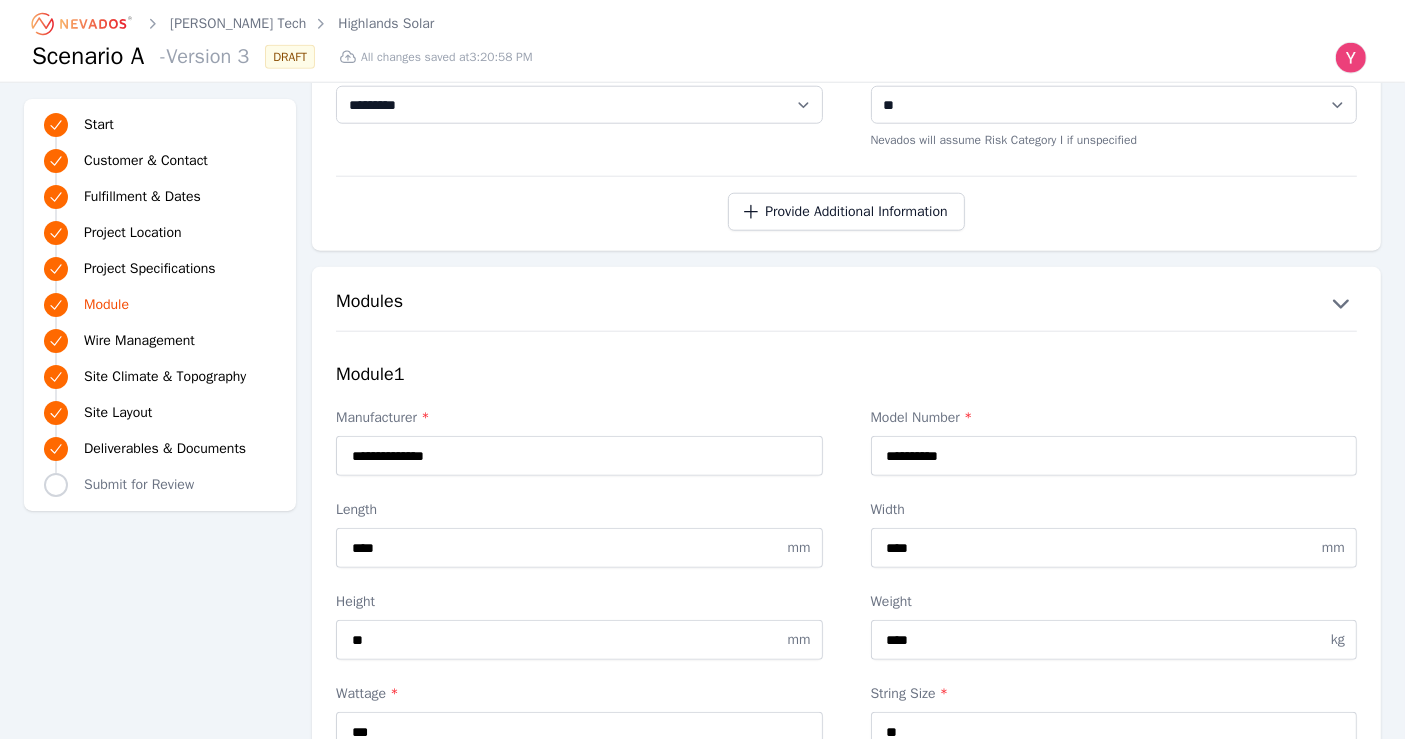 click on "Weight   **** kg" at bounding box center (1114, 626) 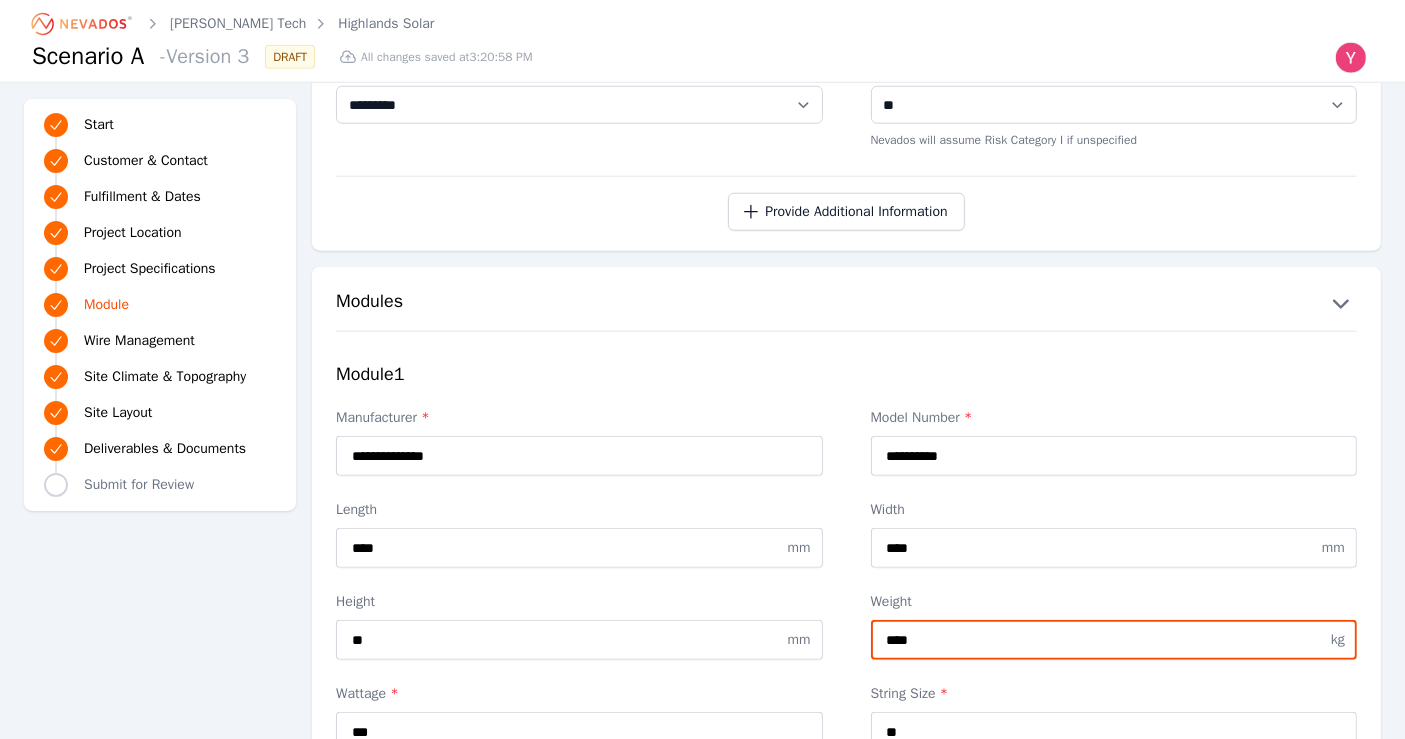 click on "****" at bounding box center (1114, 640) 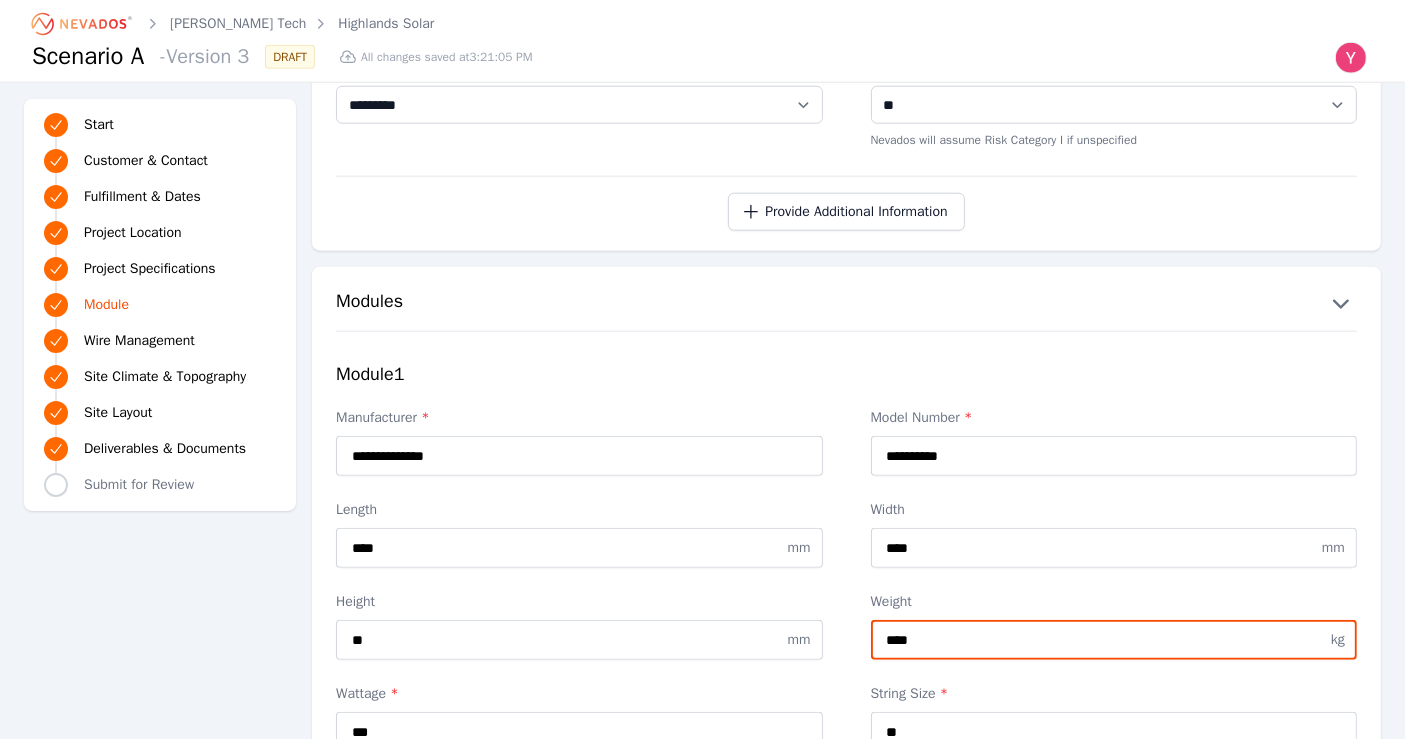type on "****" 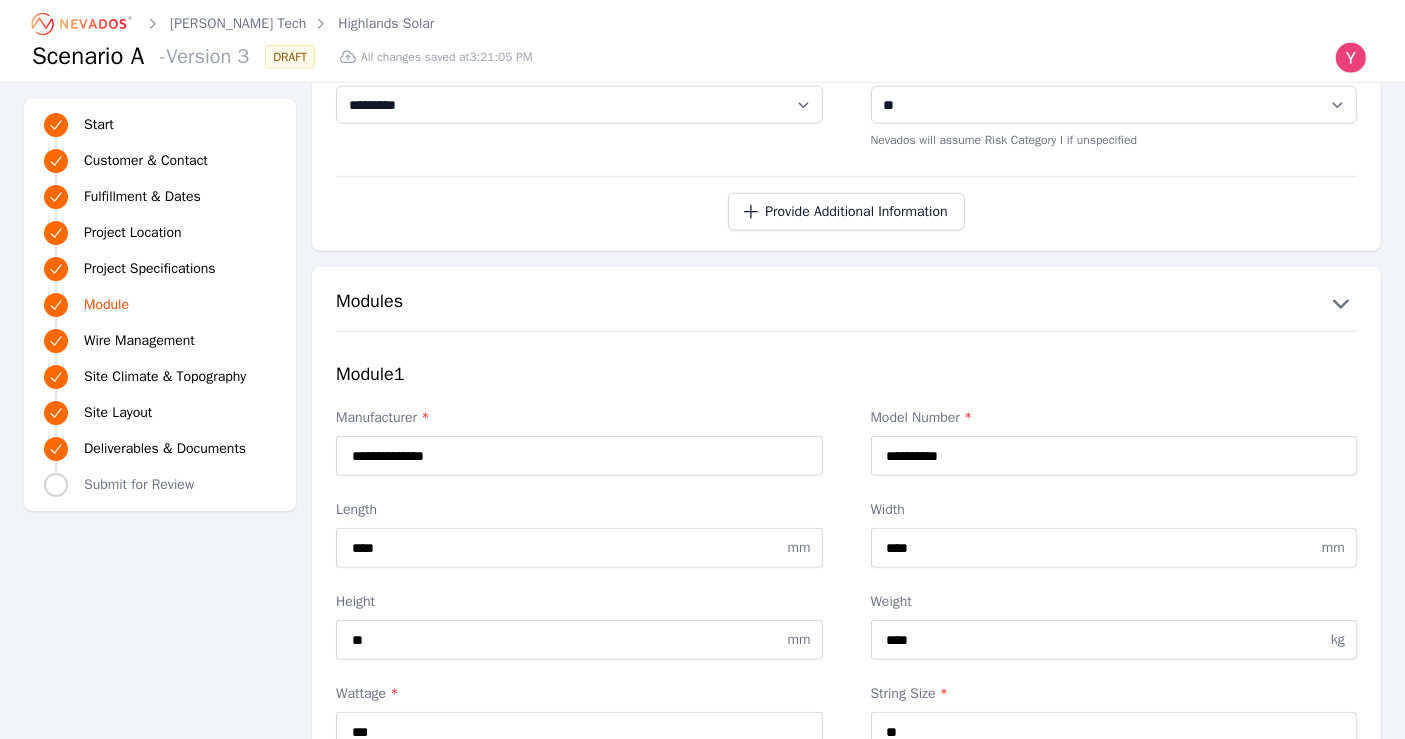 click on "**********" at bounding box center (702, 983) 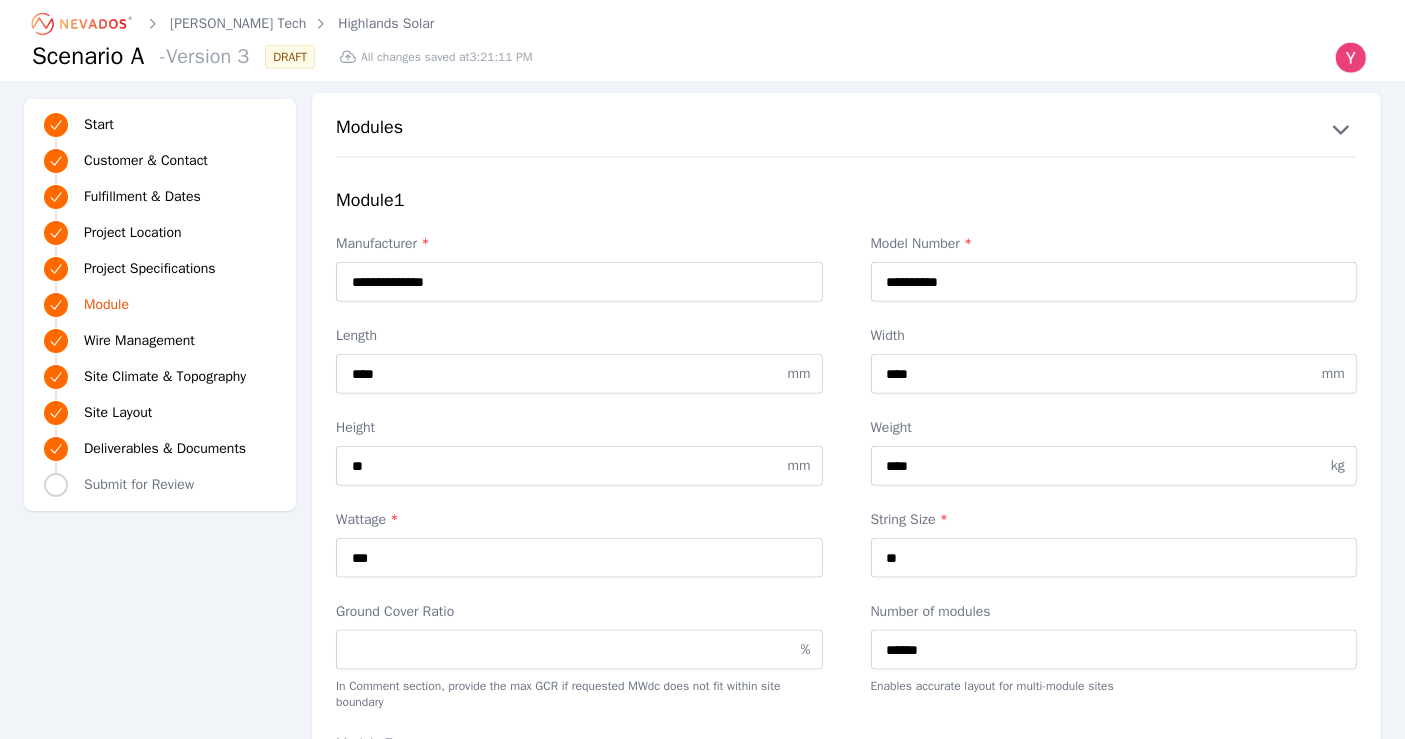 scroll, scrollTop: 2333, scrollLeft: 0, axis: vertical 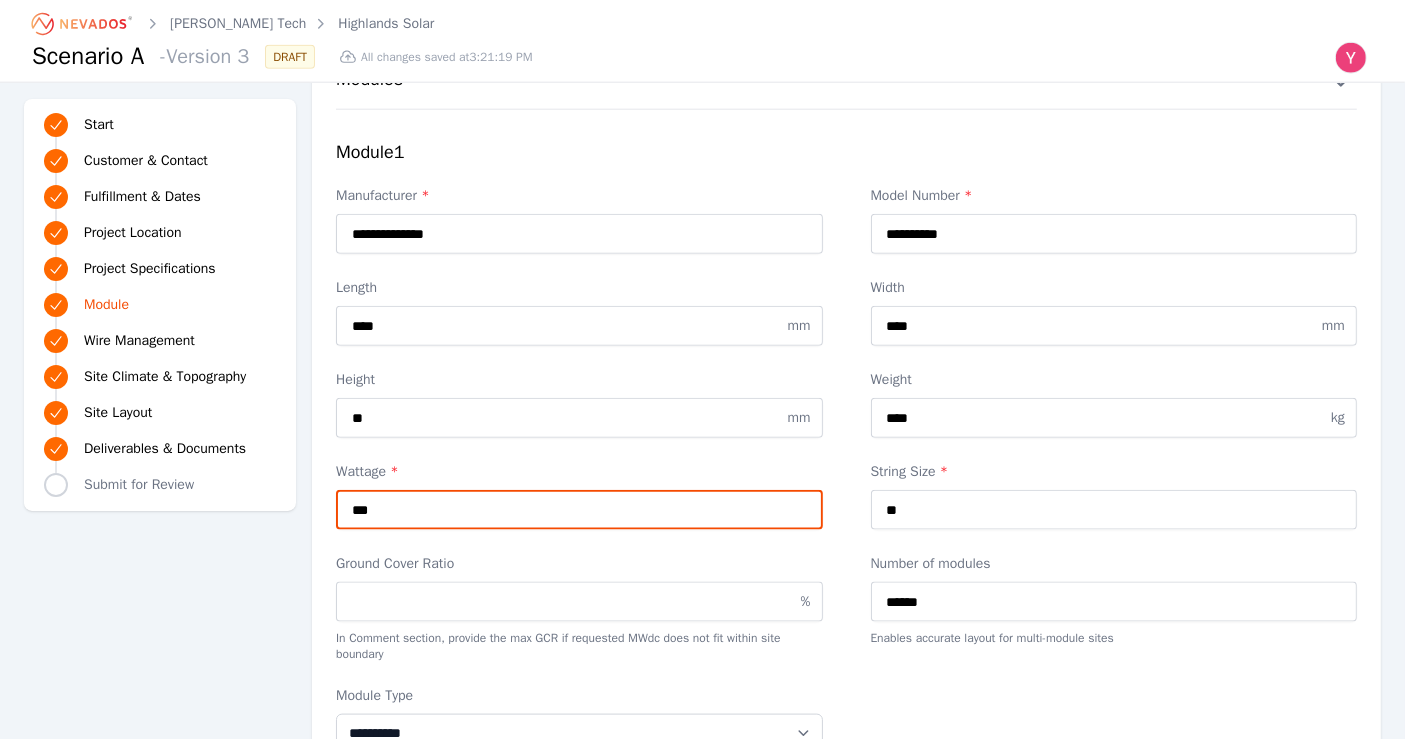 click on "***" at bounding box center (579, 510) 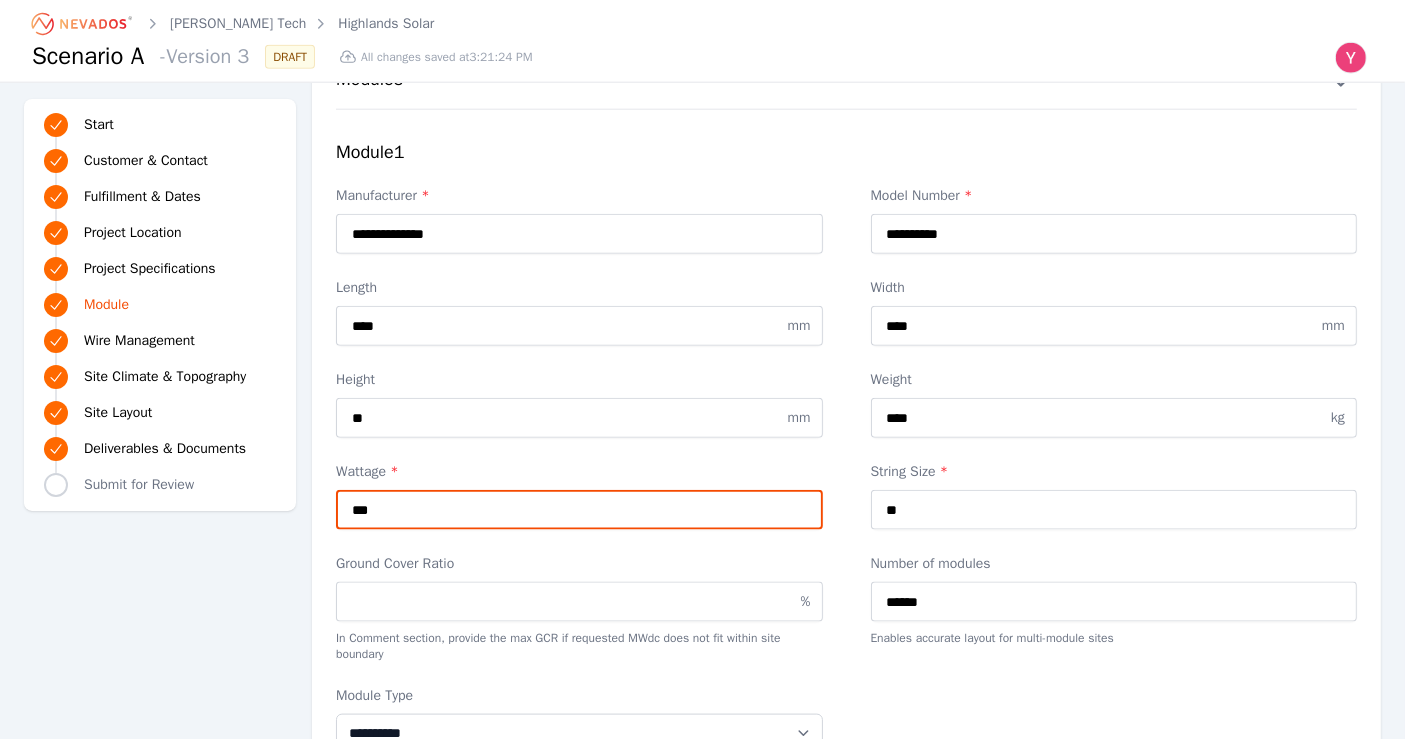 type on "***" 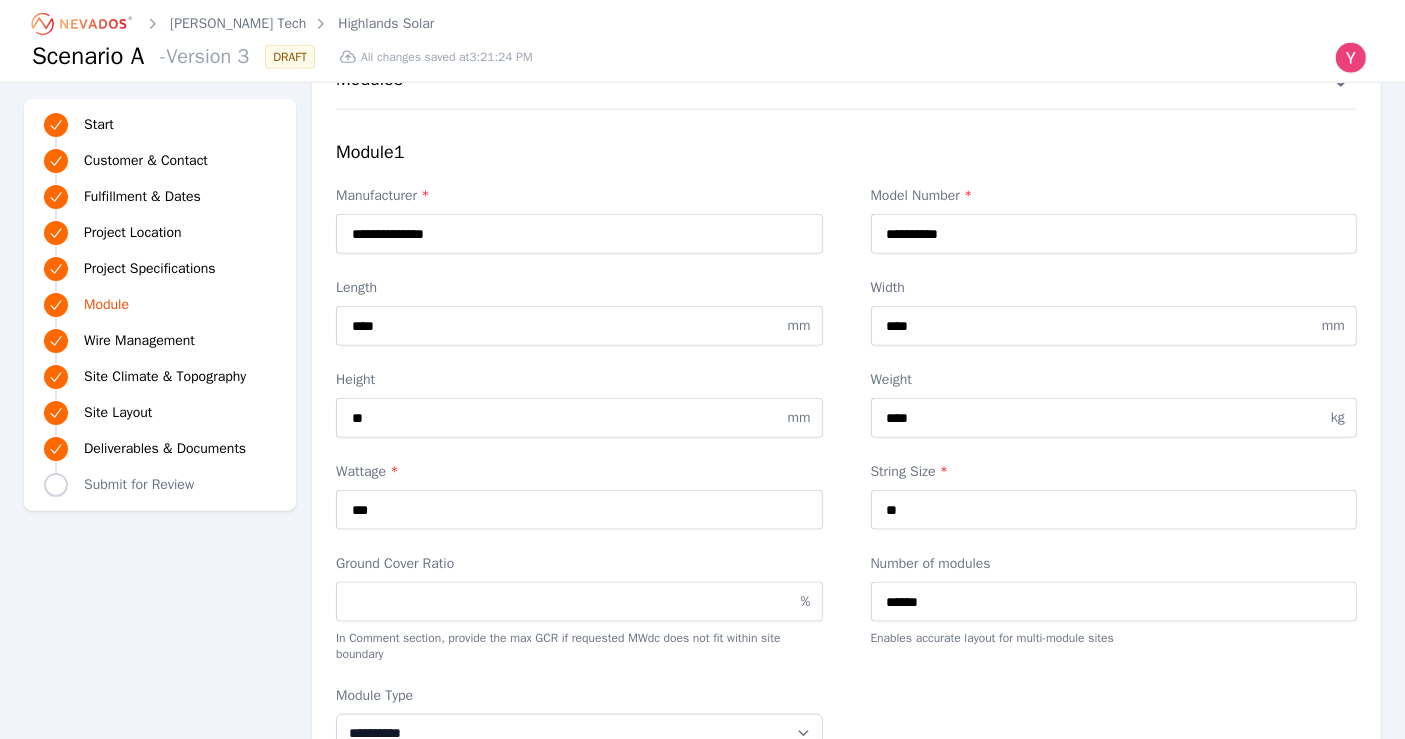 click on "**********" at bounding box center (702, 761) 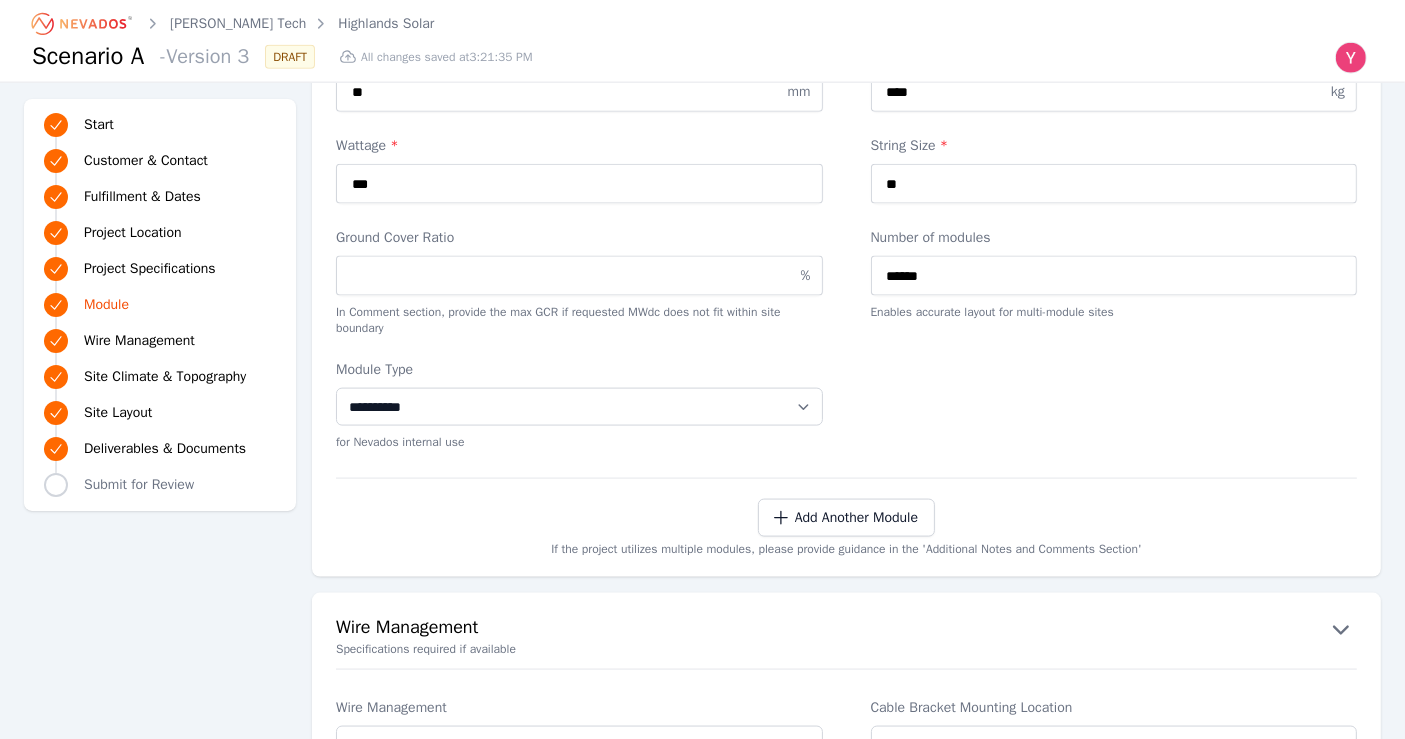 scroll, scrollTop: 2666, scrollLeft: 0, axis: vertical 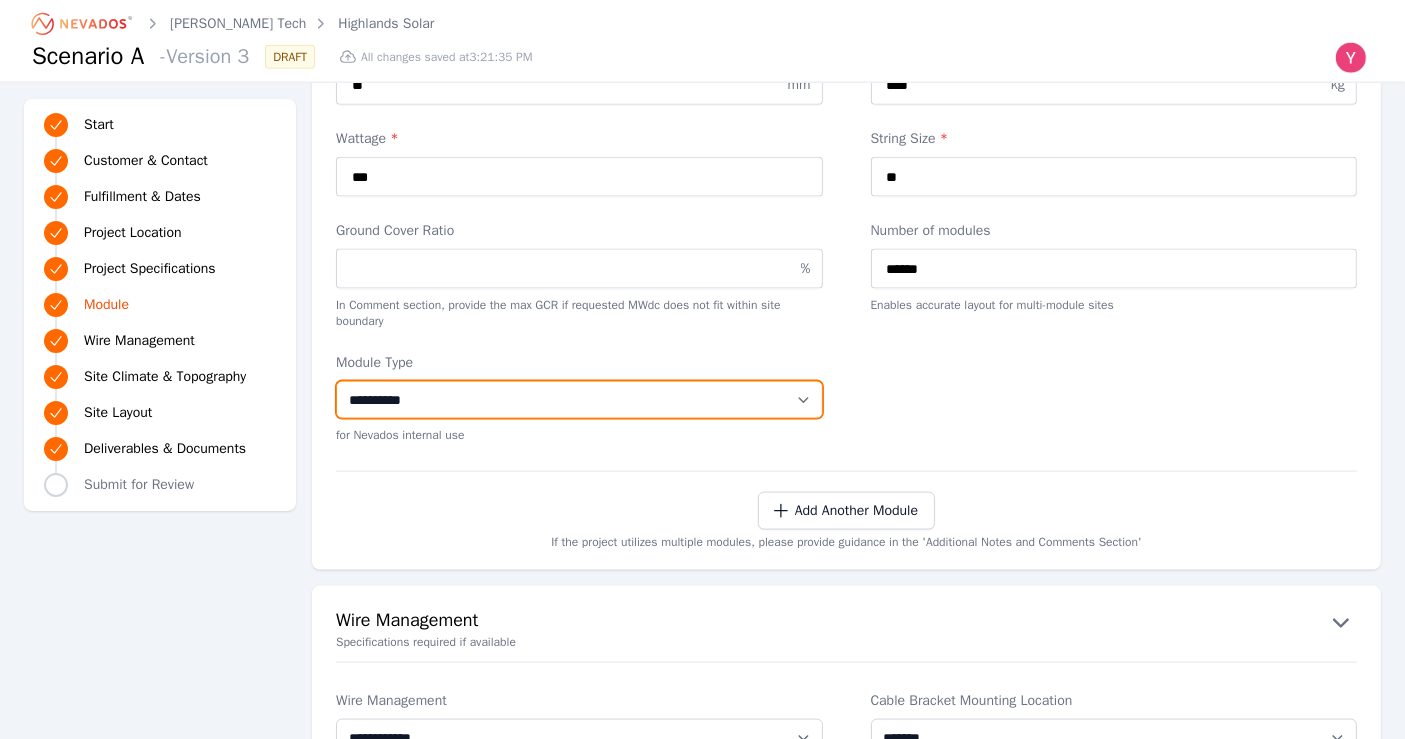 click on "**********" at bounding box center [579, 400] 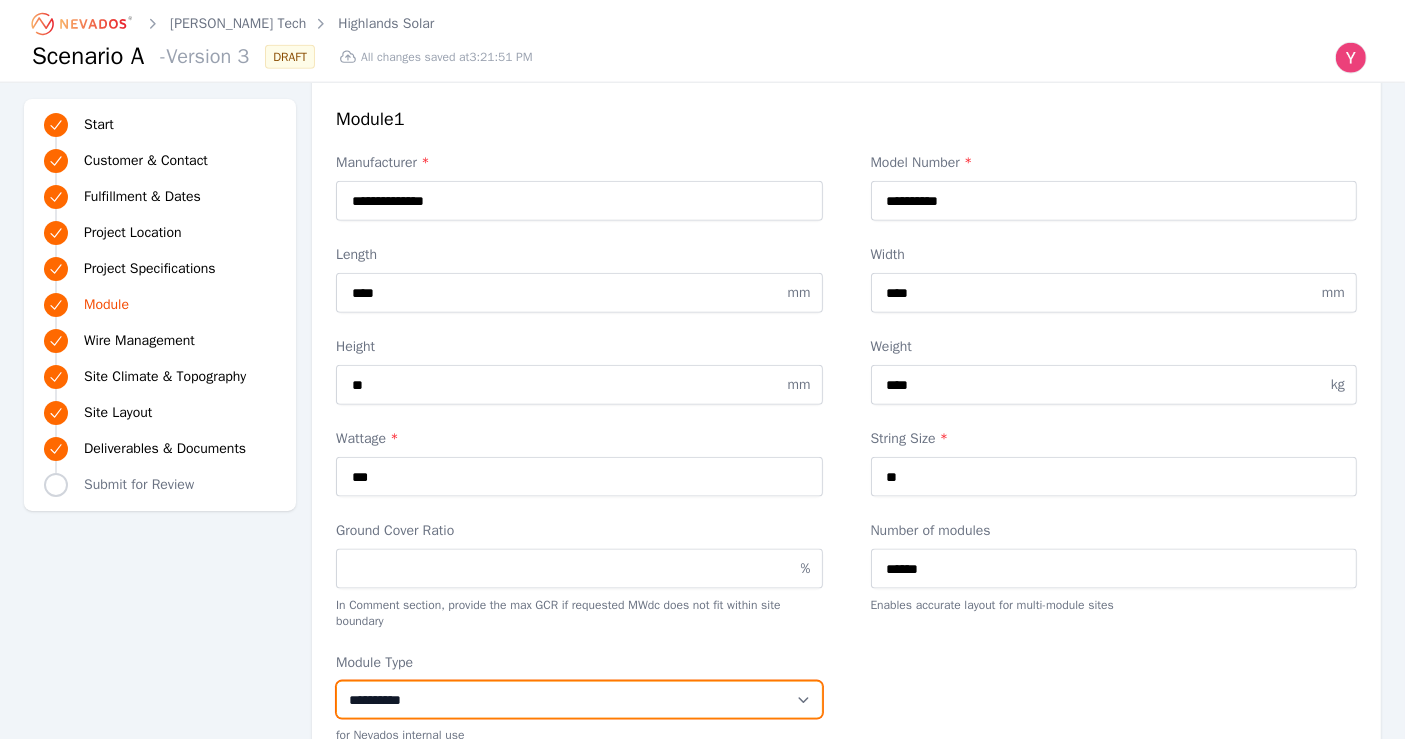 scroll, scrollTop: 2333, scrollLeft: 0, axis: vertical 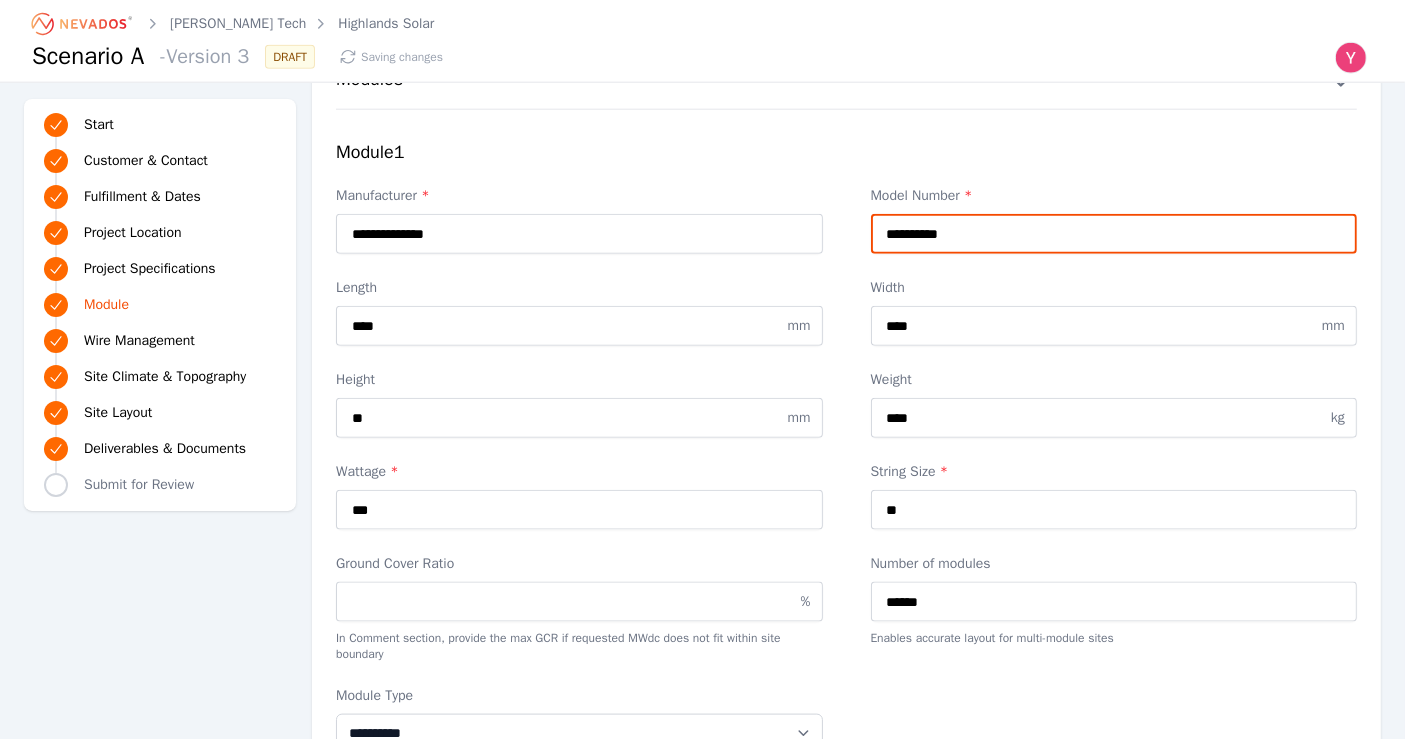 click on "**********" at bounding box center (1114, 234) 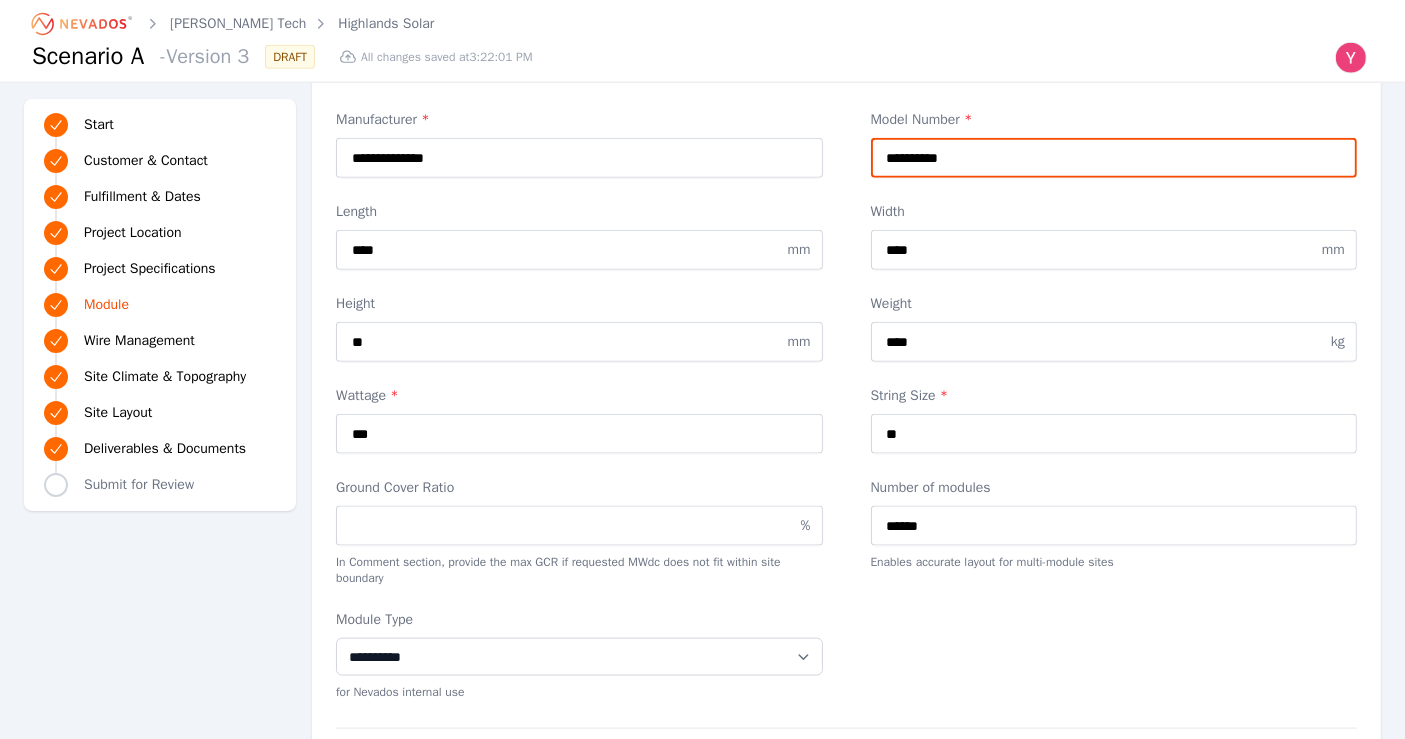scroll, scrollTop: 2444, scrollLeft: 0, axis: vertical 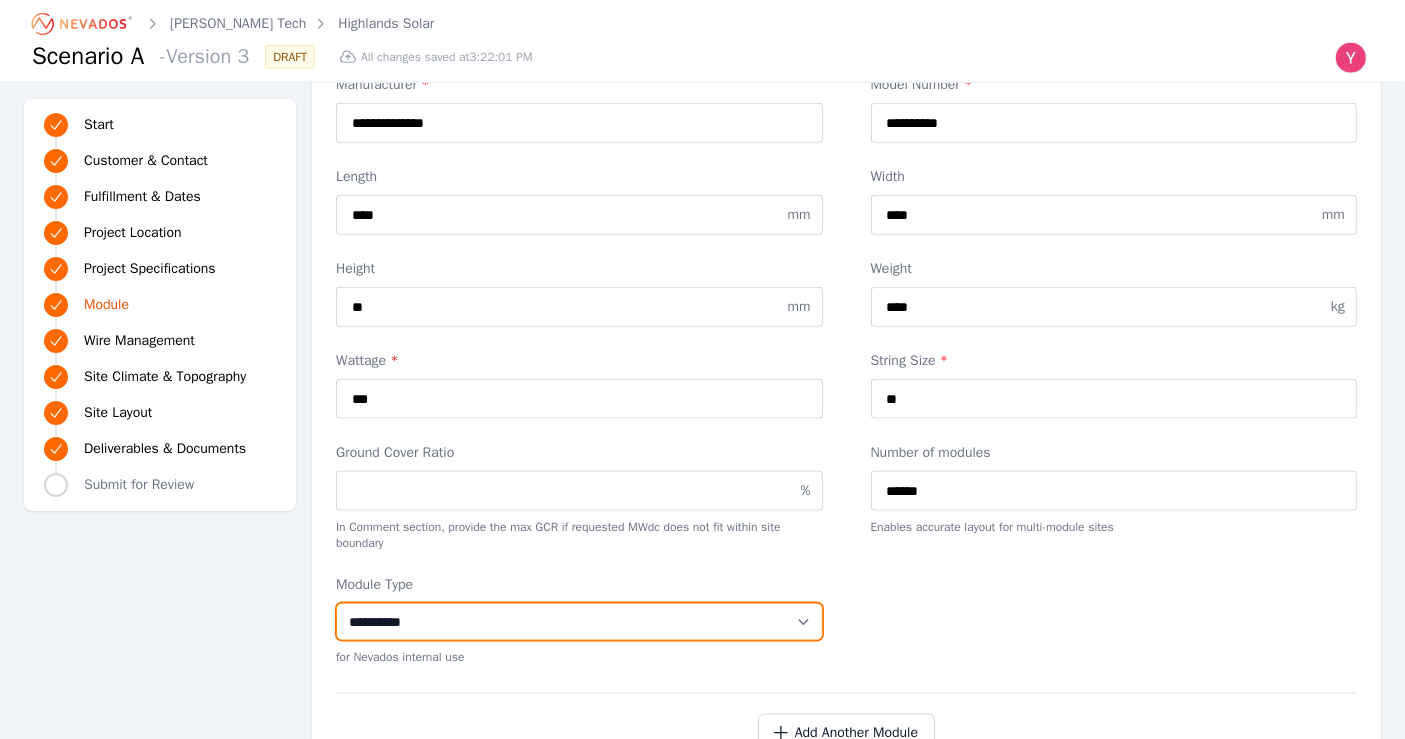 click on "**********" at bounding box center [579, 622] 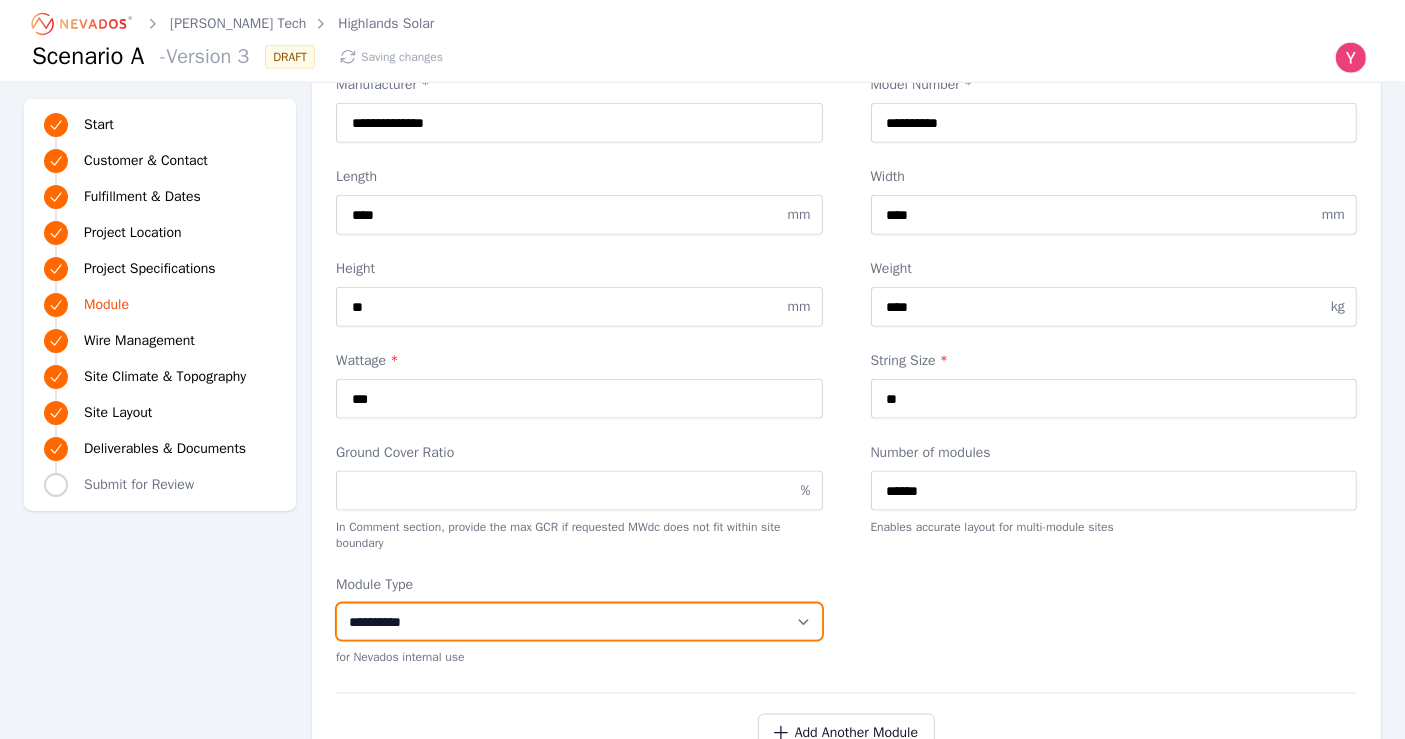 select on "*" 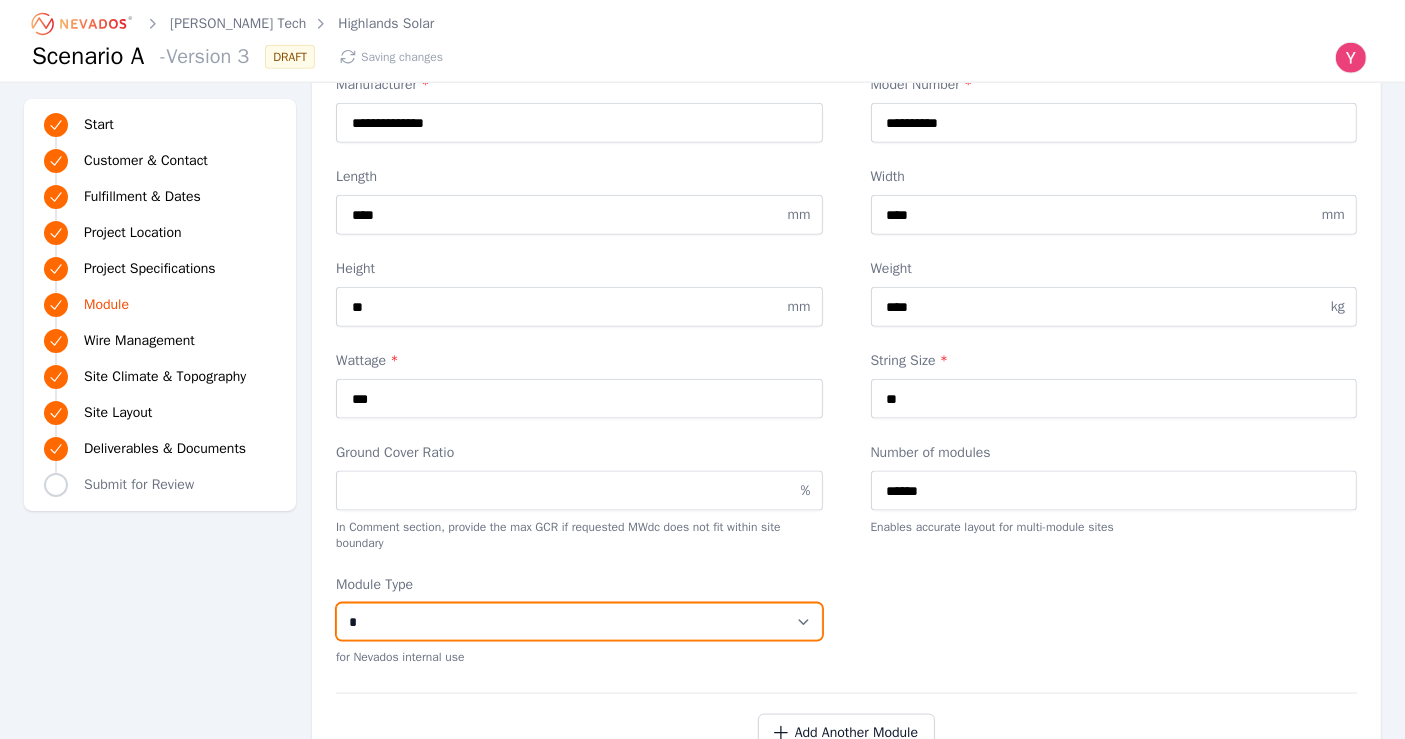 click on "**********" at bounding box center [579, 622] 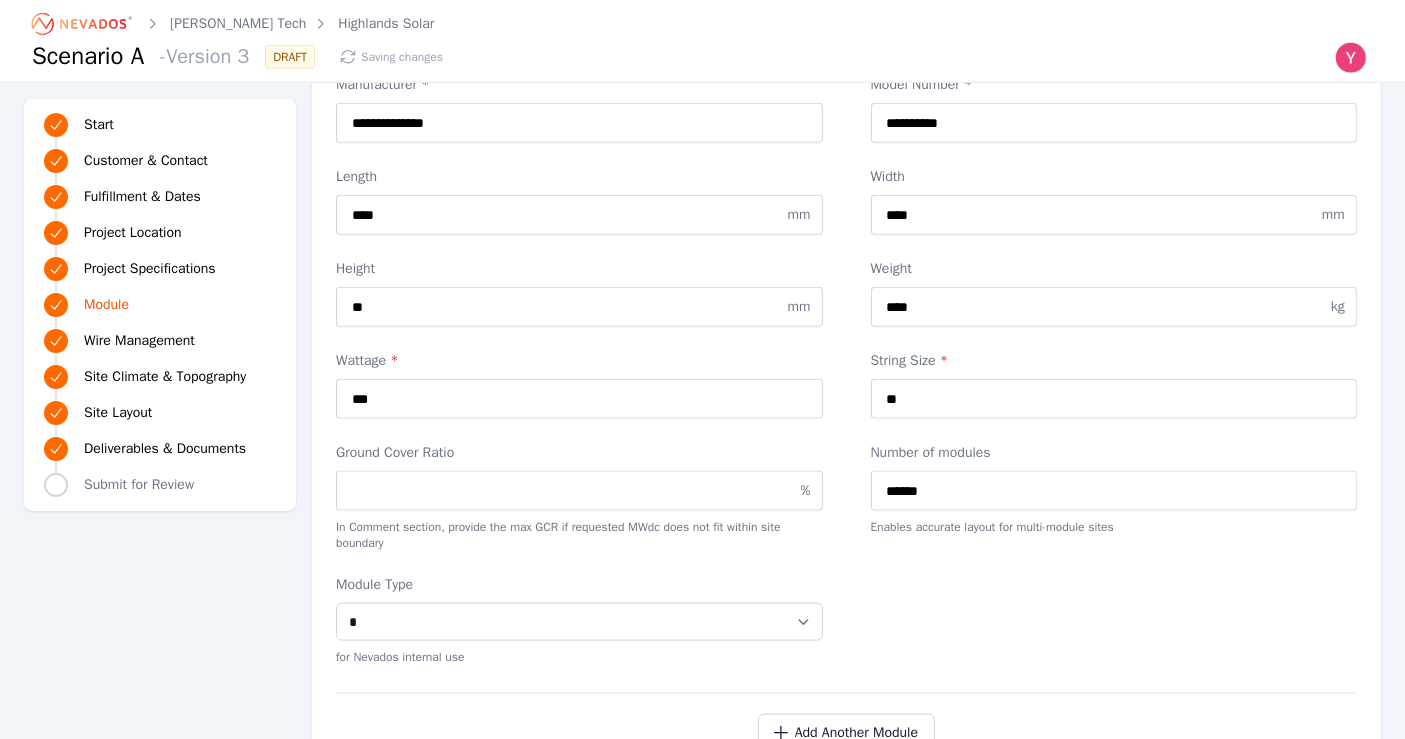 click on "**********" at bounding box center [846, 620] 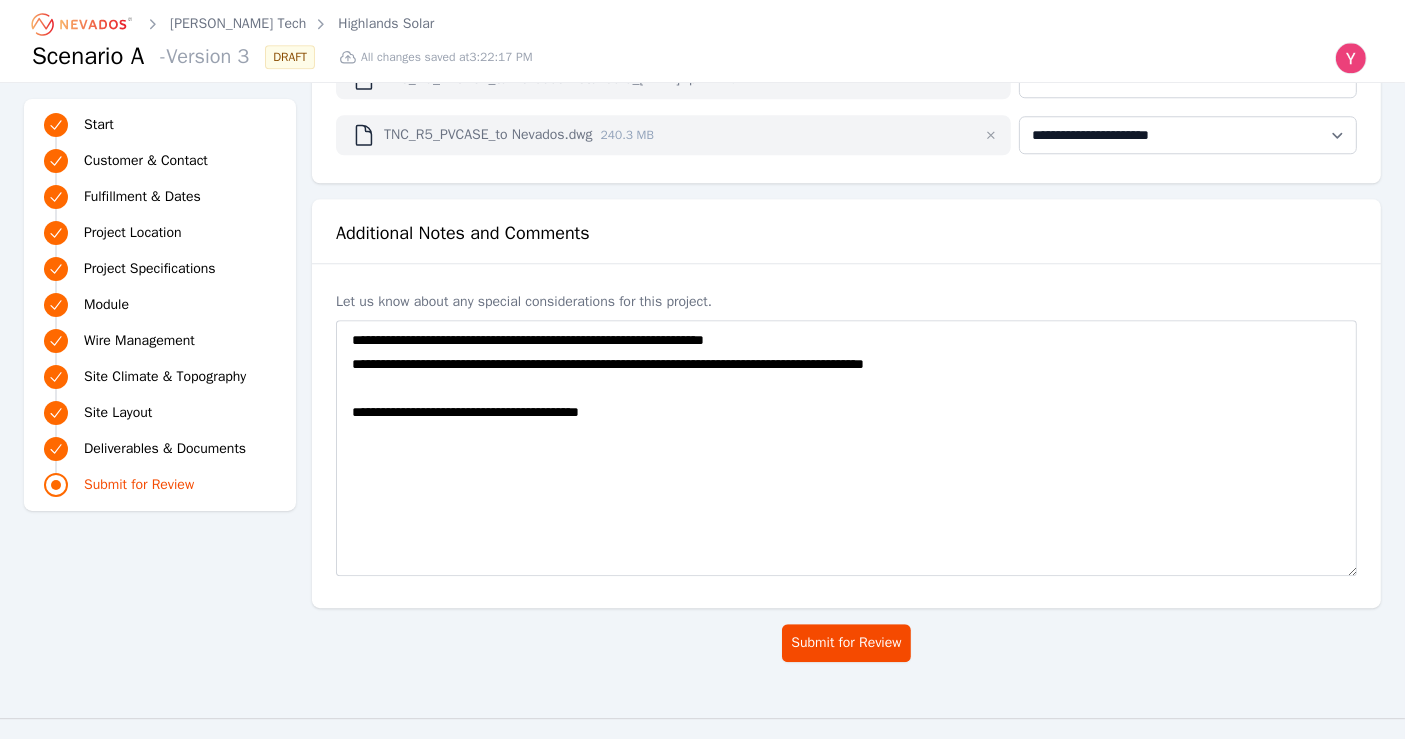scroll, scrollTop: 5408, scrollLeft: 0, axis: vertical 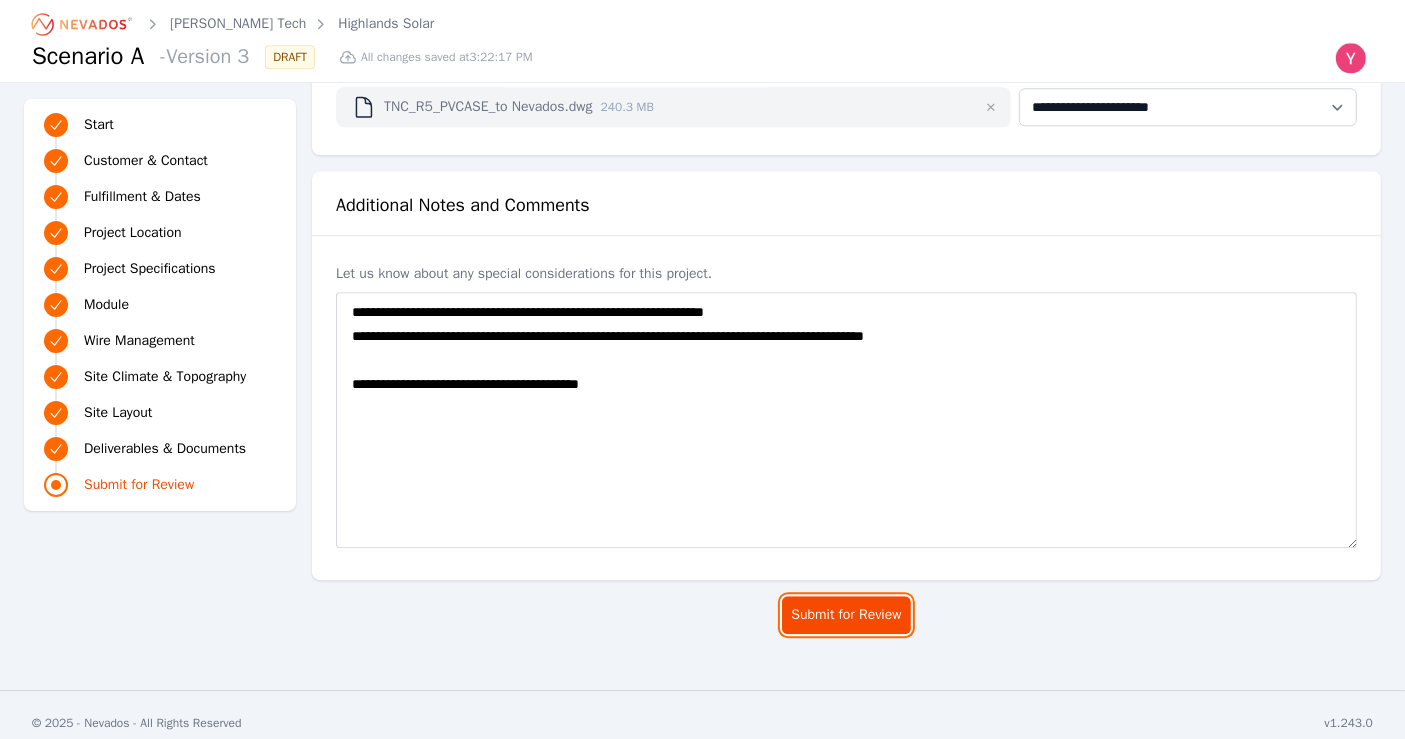 click on "Submit for Review" at bounding box center (846, 615) 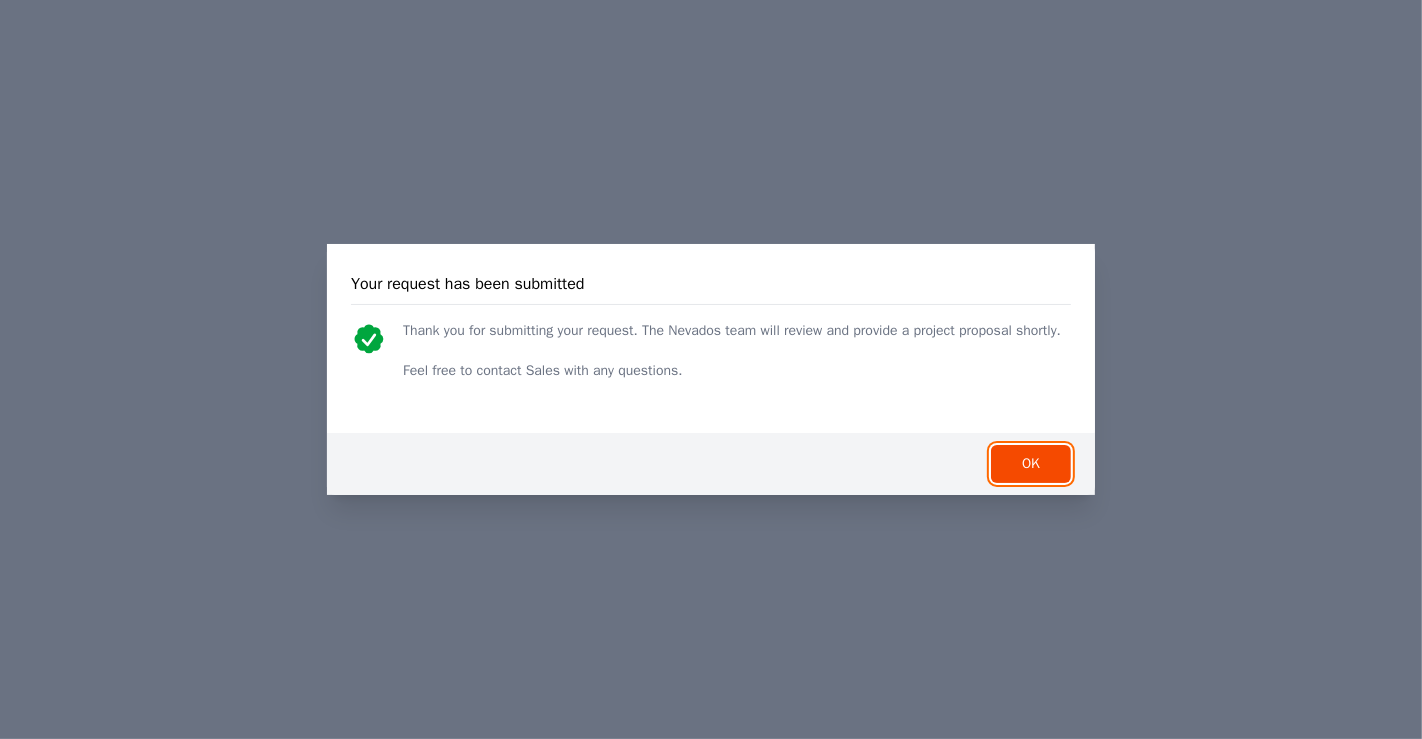 click on "OK" at bounding box center [1031, 464] 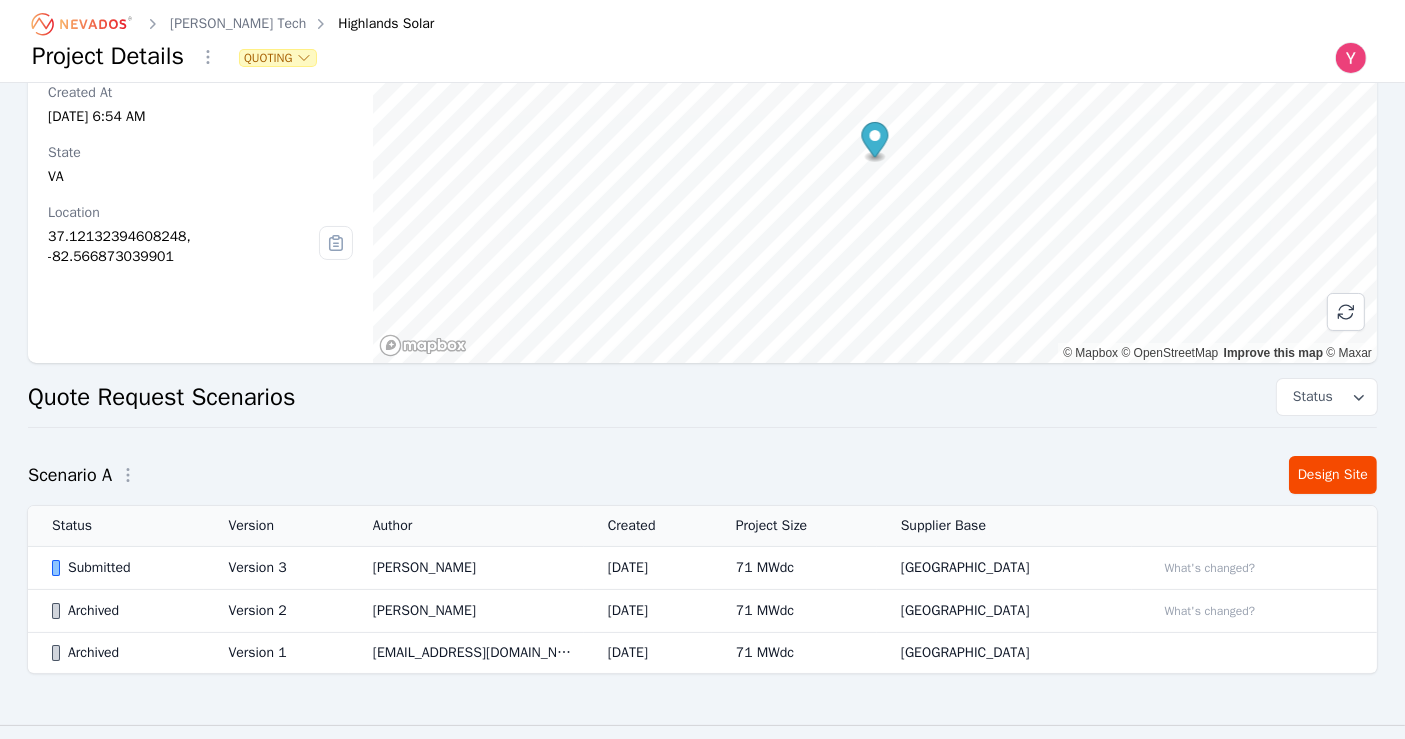 scroll, scrollTop: 188, scrollLeft: 0, axis: vertical 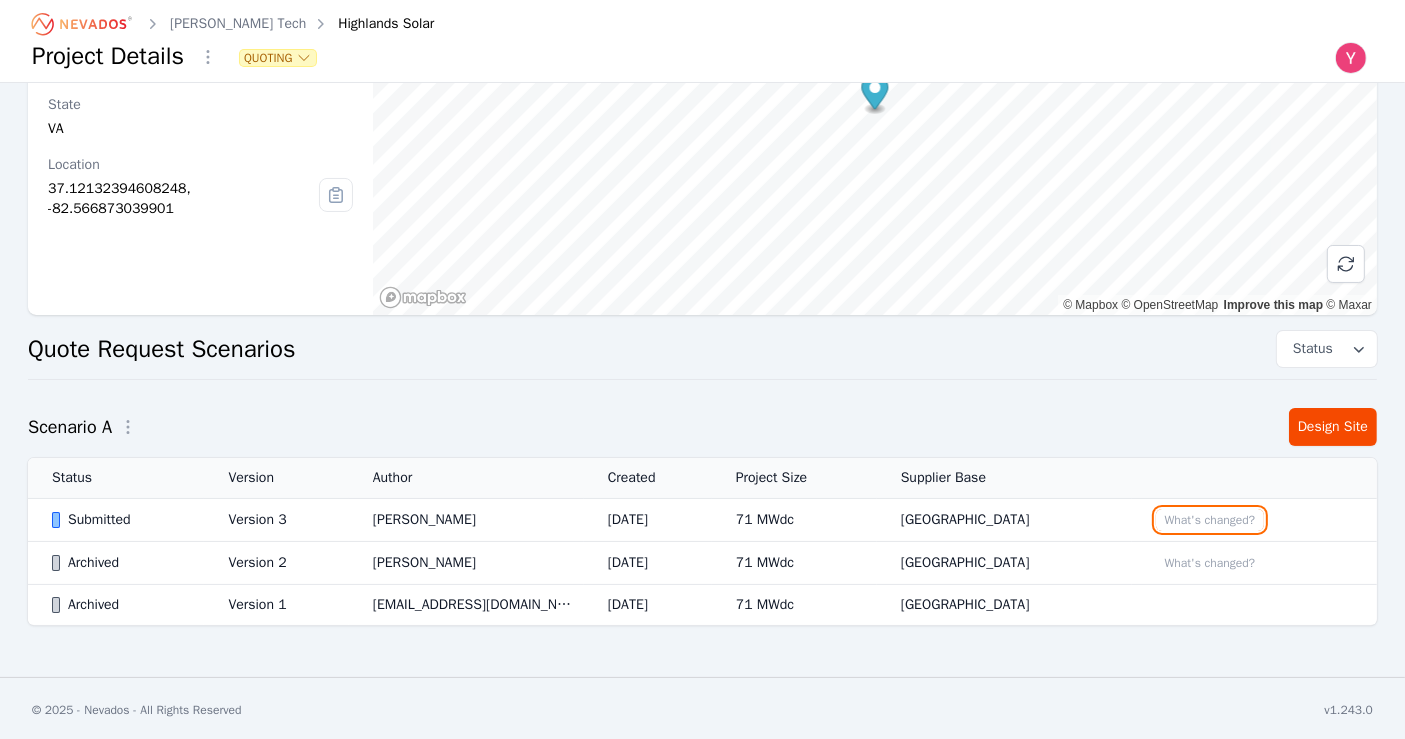 click on "What's changed?" at bounding box center (1210, 520) 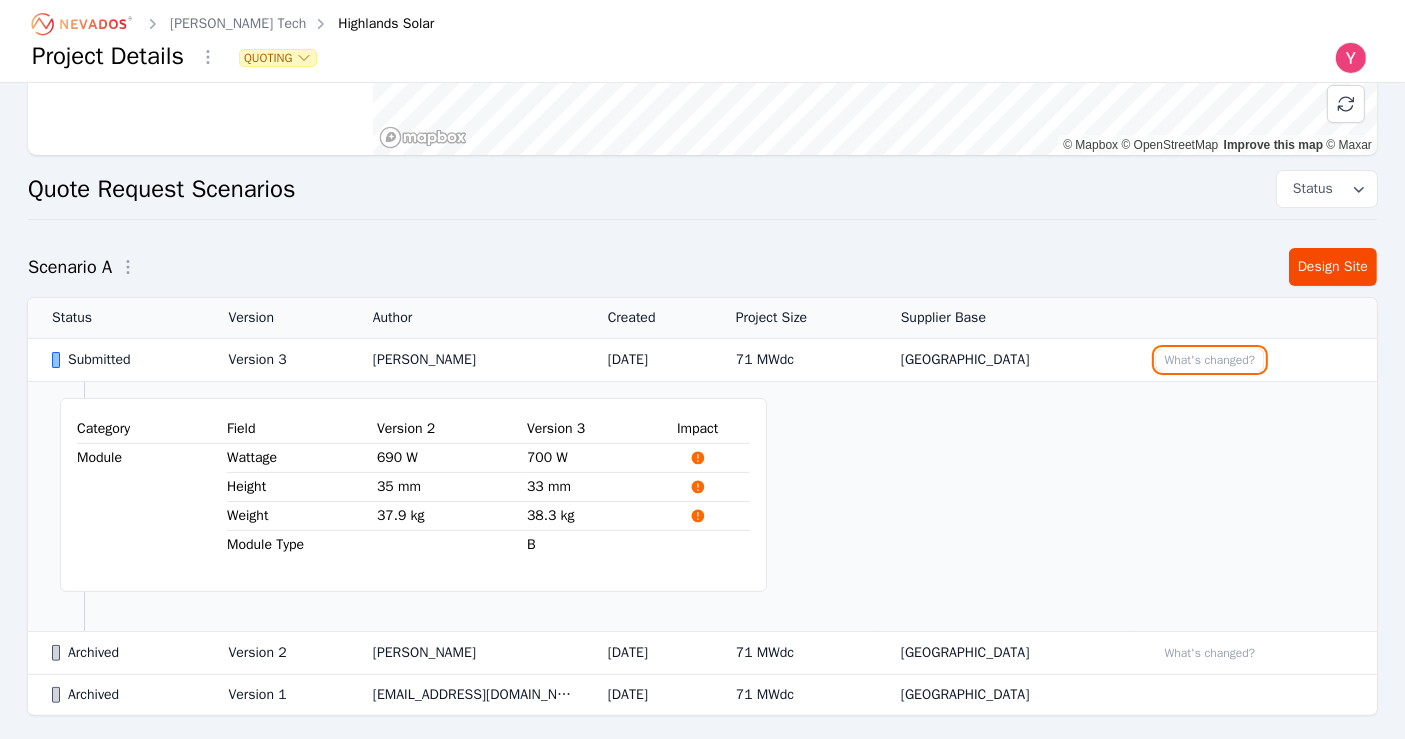 scroll, scrollTop: 434, scrollLeft: 0, axis: vertical 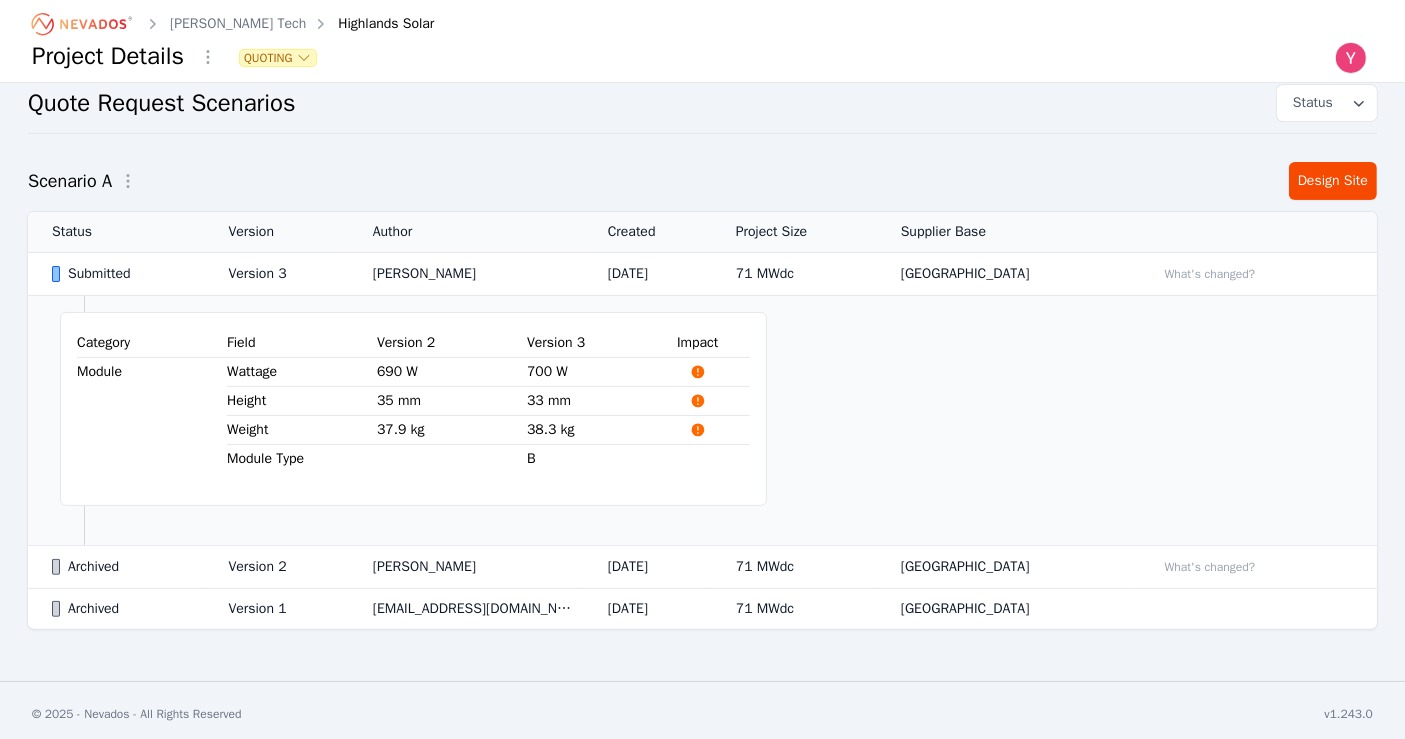 click on "71 MWdc" at bounding box center [794, 274] 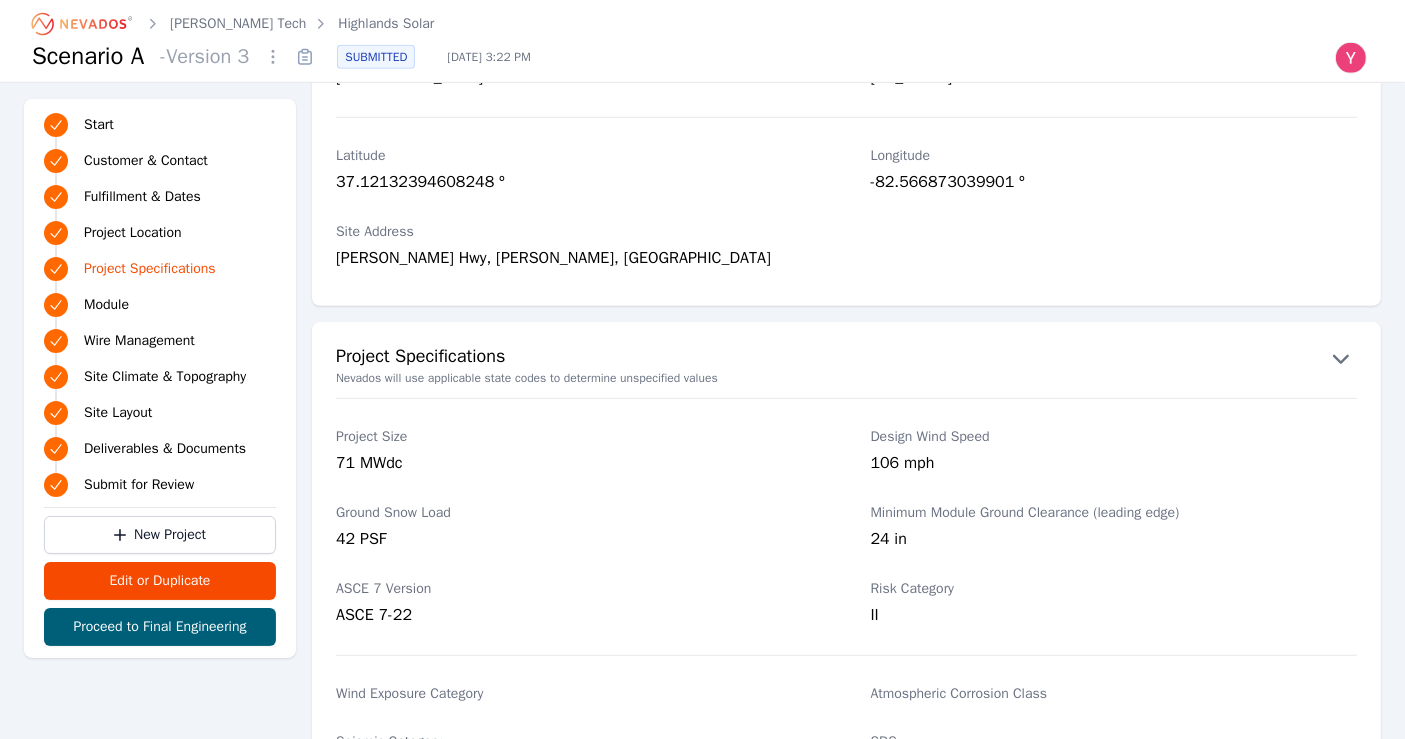 scroll, scrollTop: 1444, scrollLeft: 0, axis: vertical 